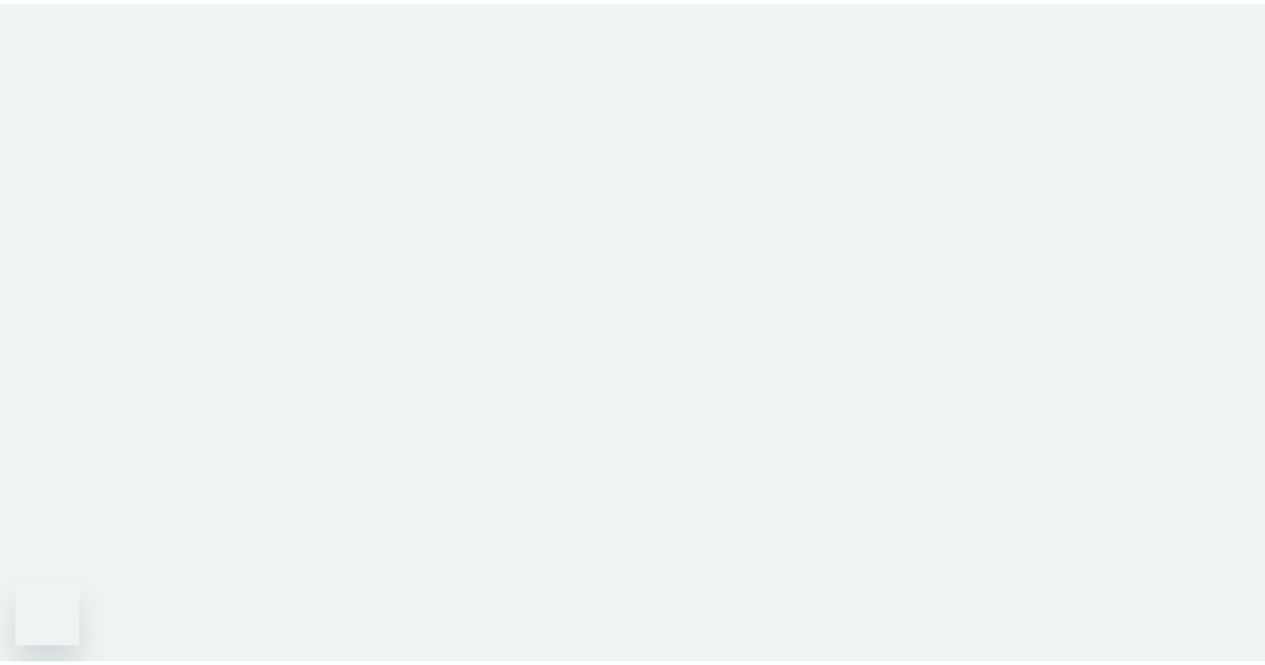 scroll, scrollTop: 0, scrollLeft: 0, axis: both 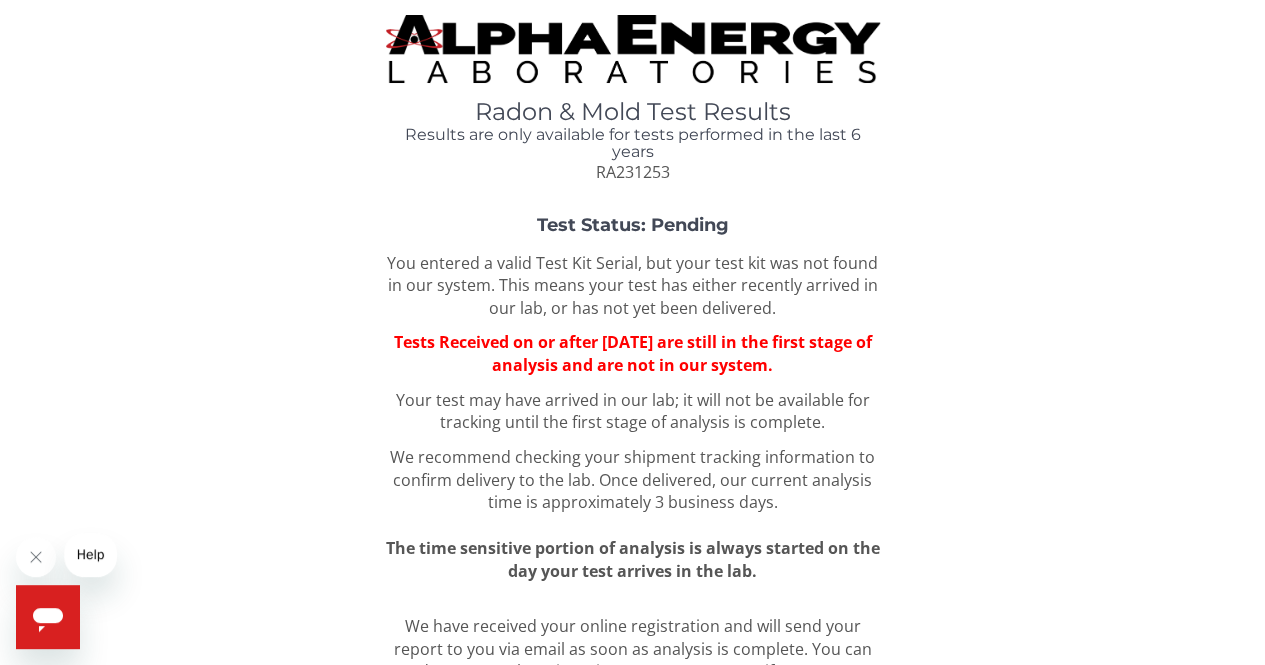 click 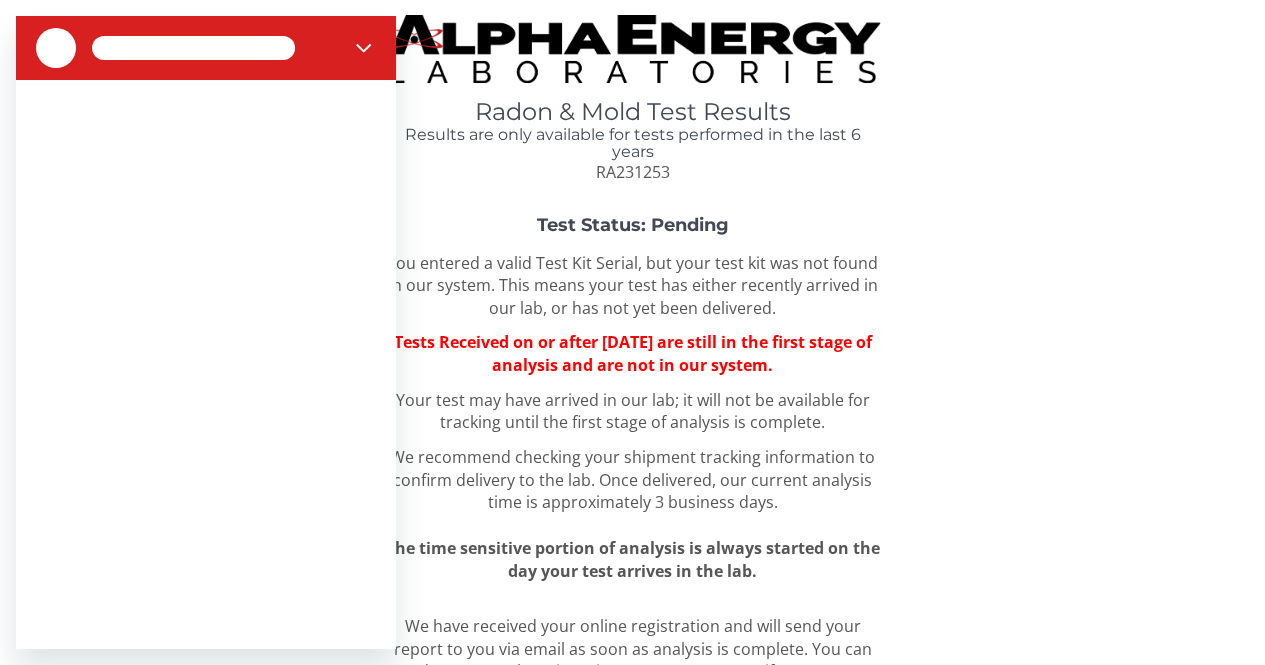 scroll, scrollTop: 0, scrollLeft: 0, axis: both 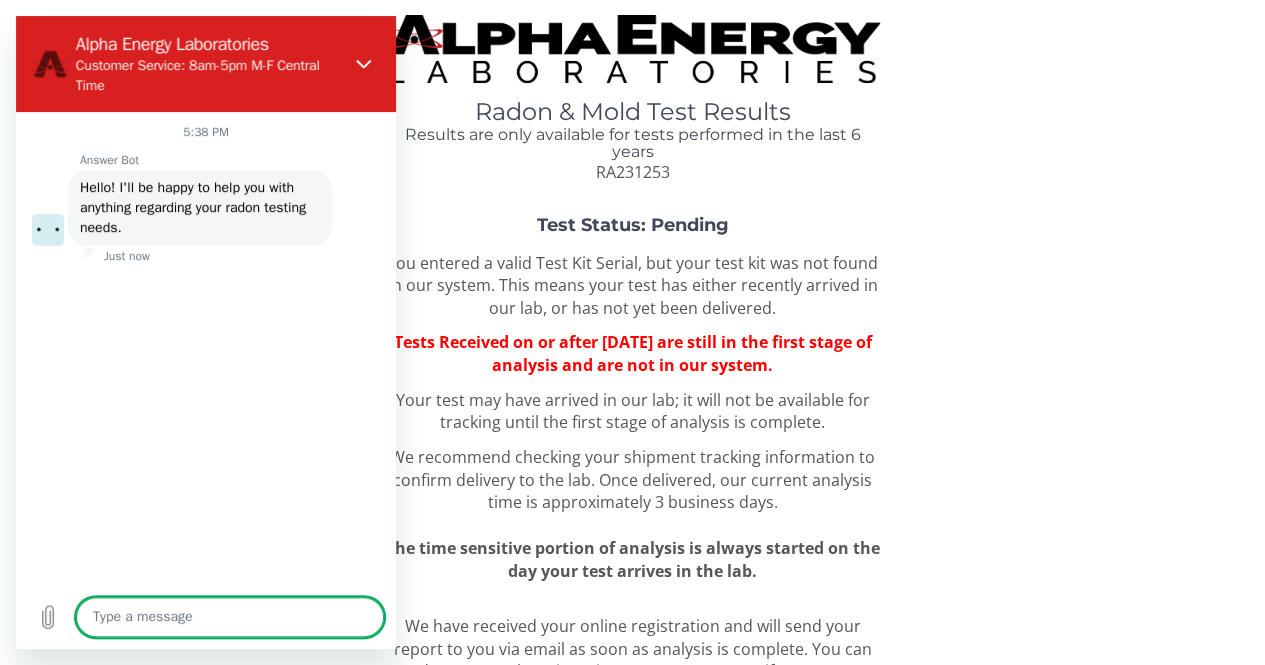 type on "x" 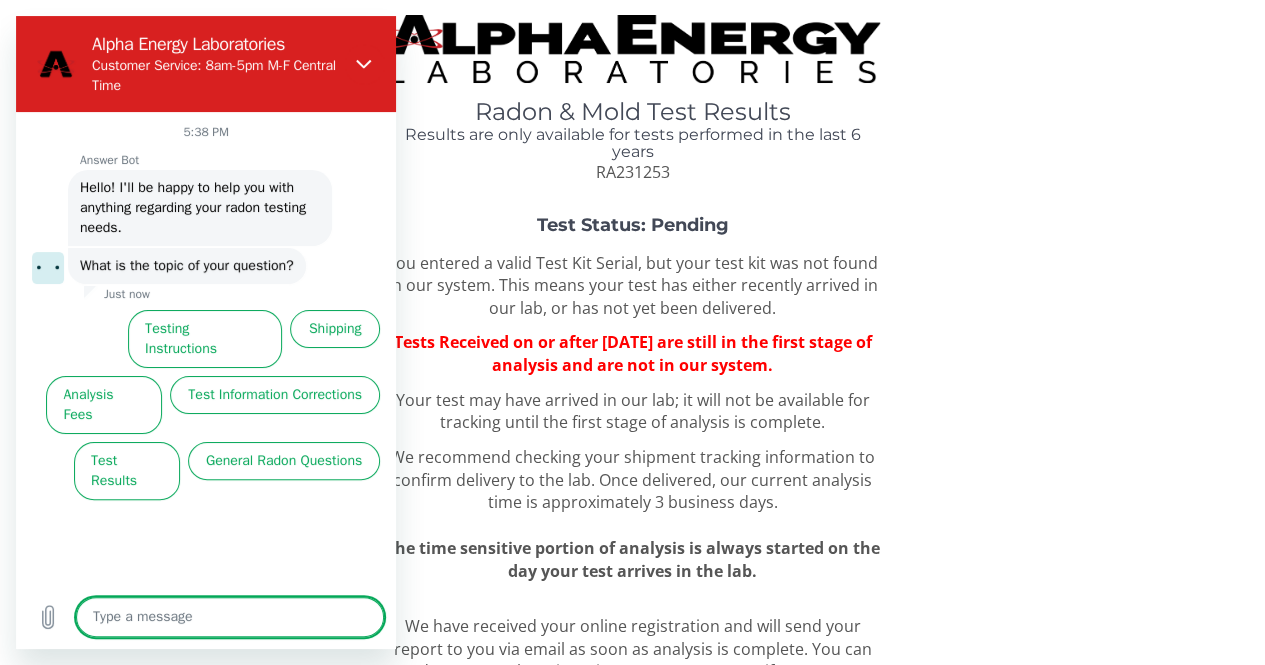type on "O" 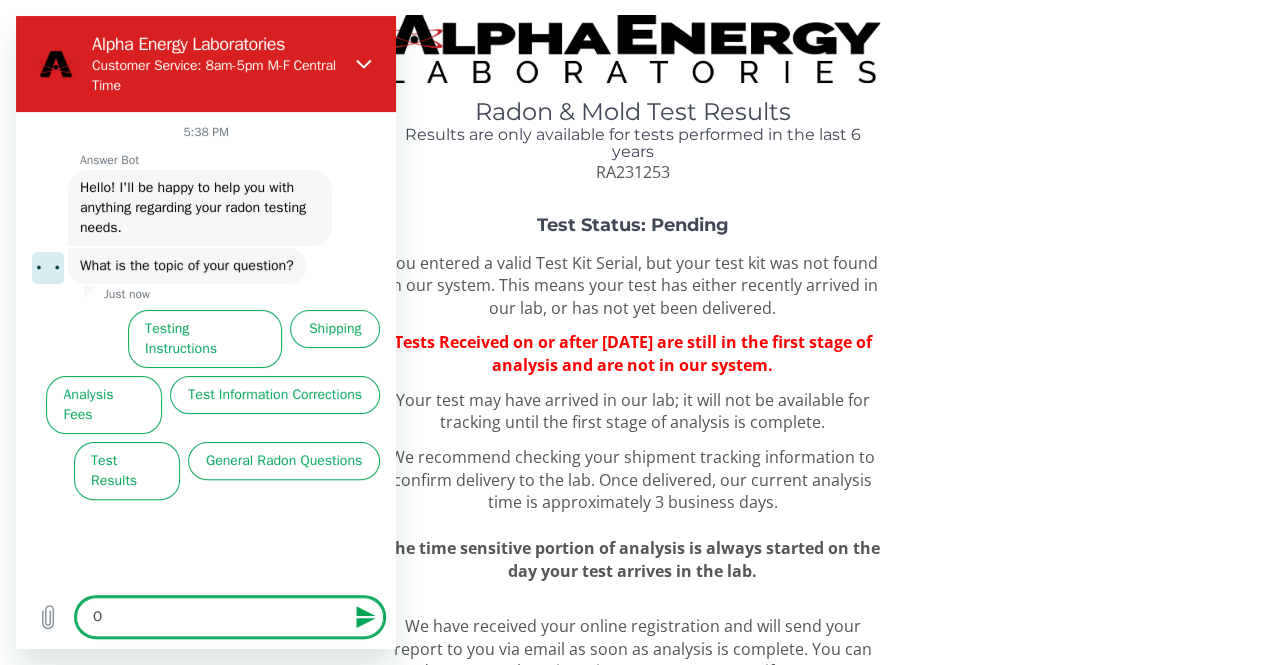 type on "On" 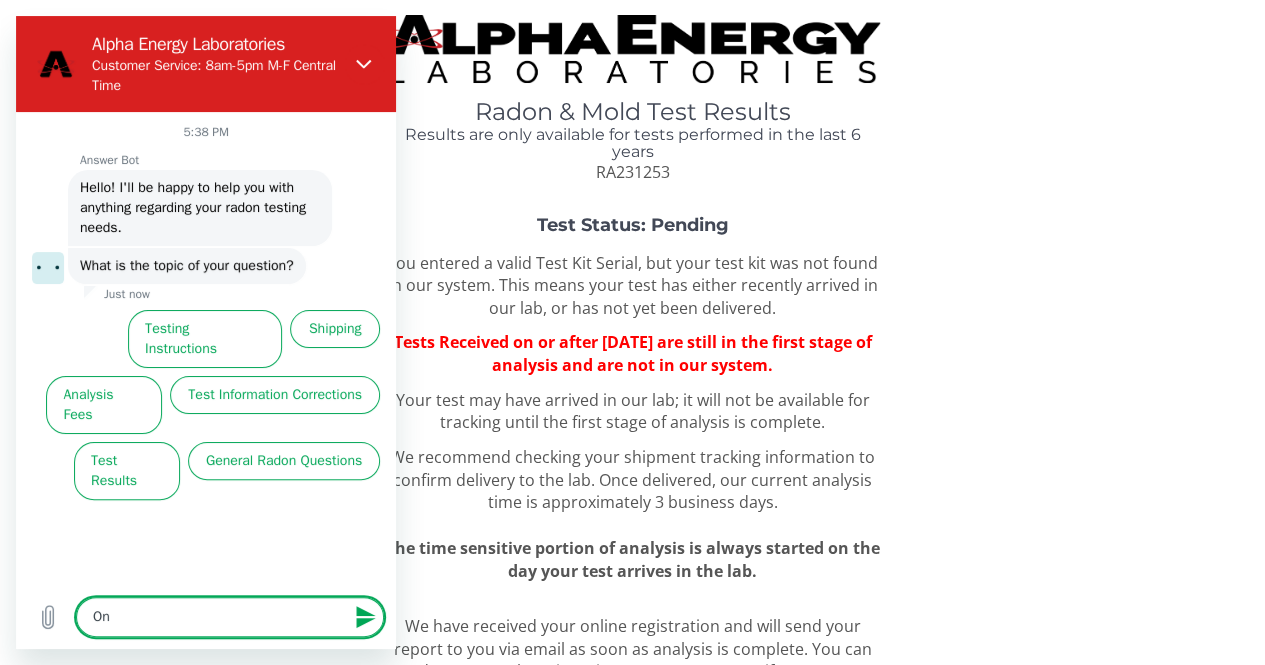 type on "Onc" 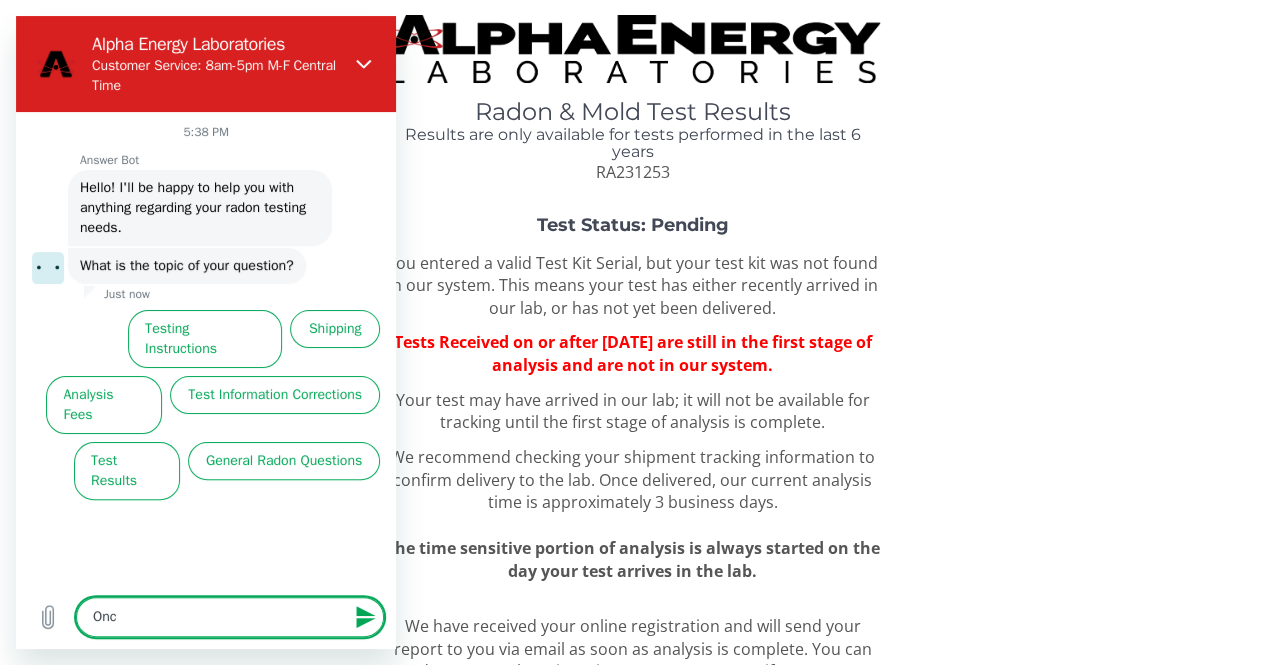 type on "Once" 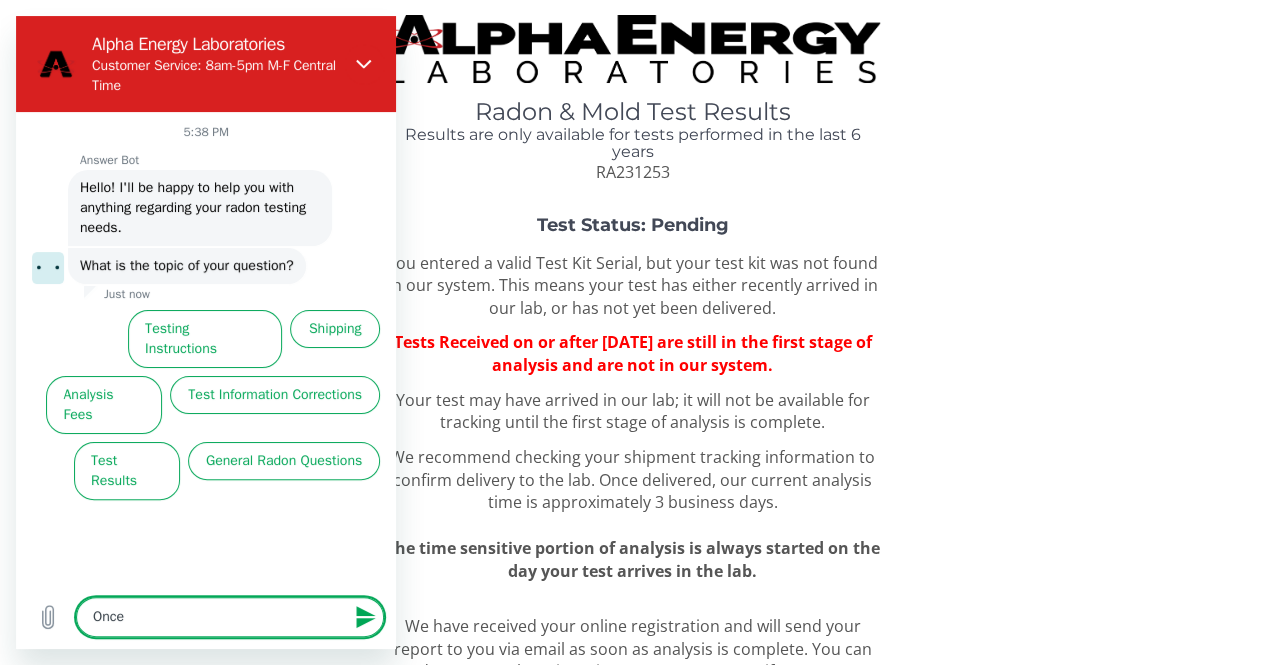 type on "Once" 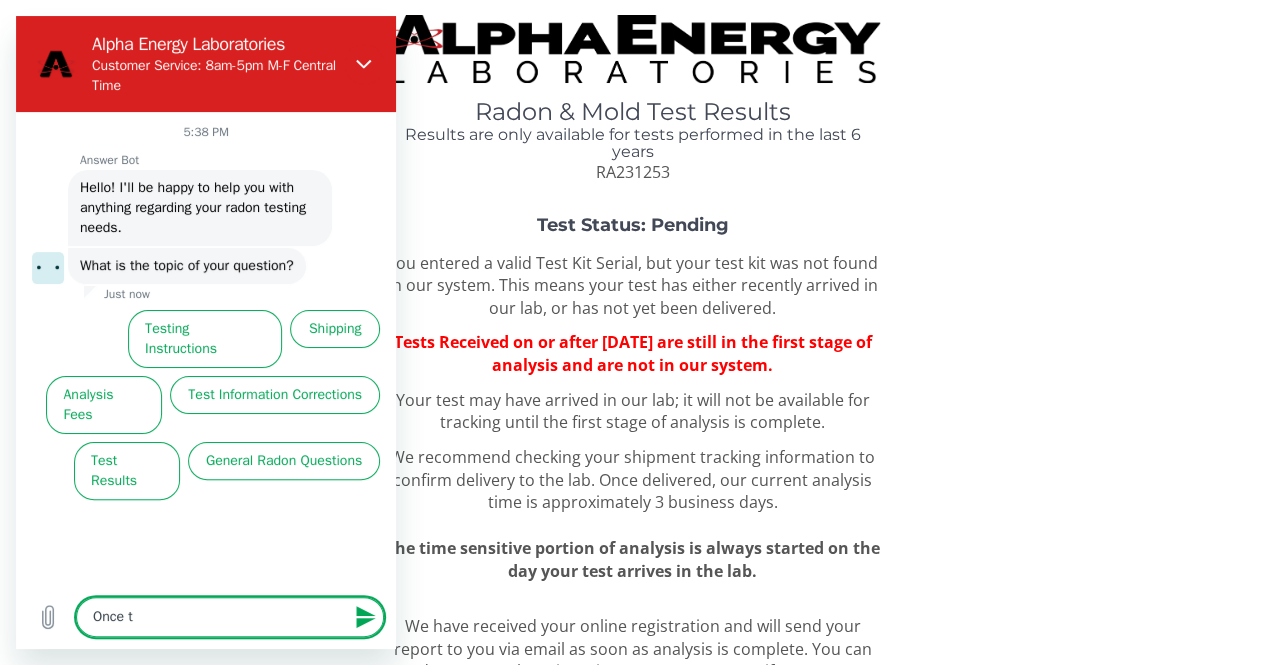 type on "Once th" 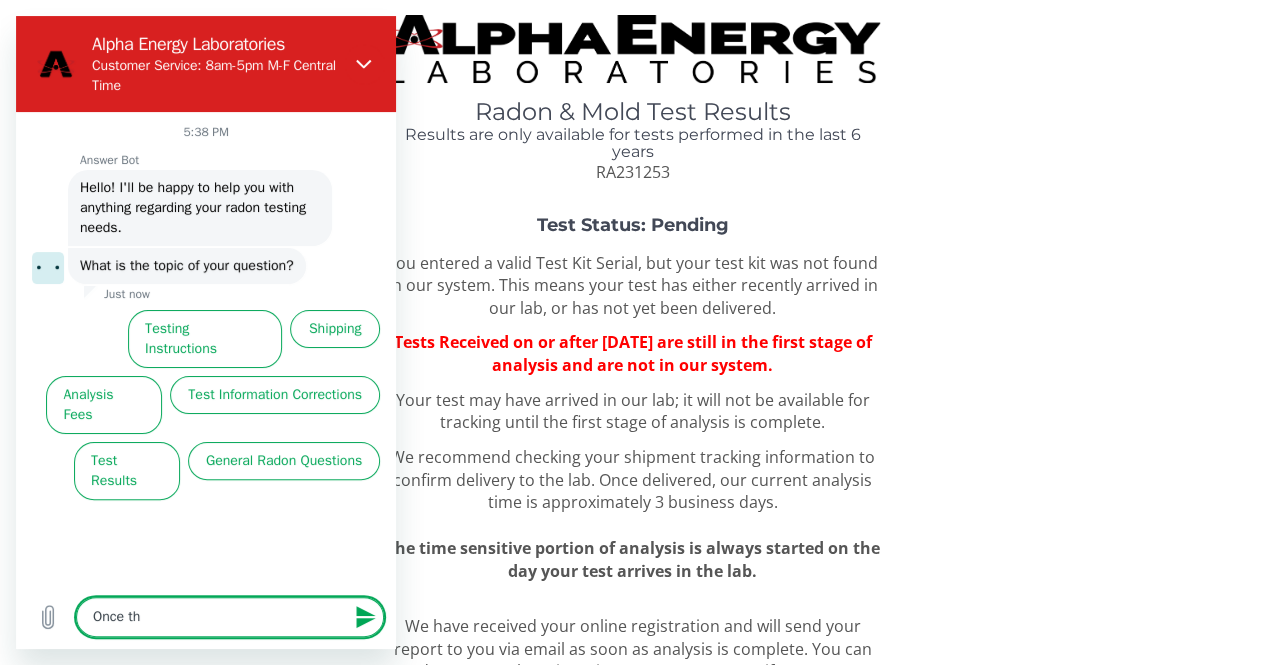 type on "Once the" 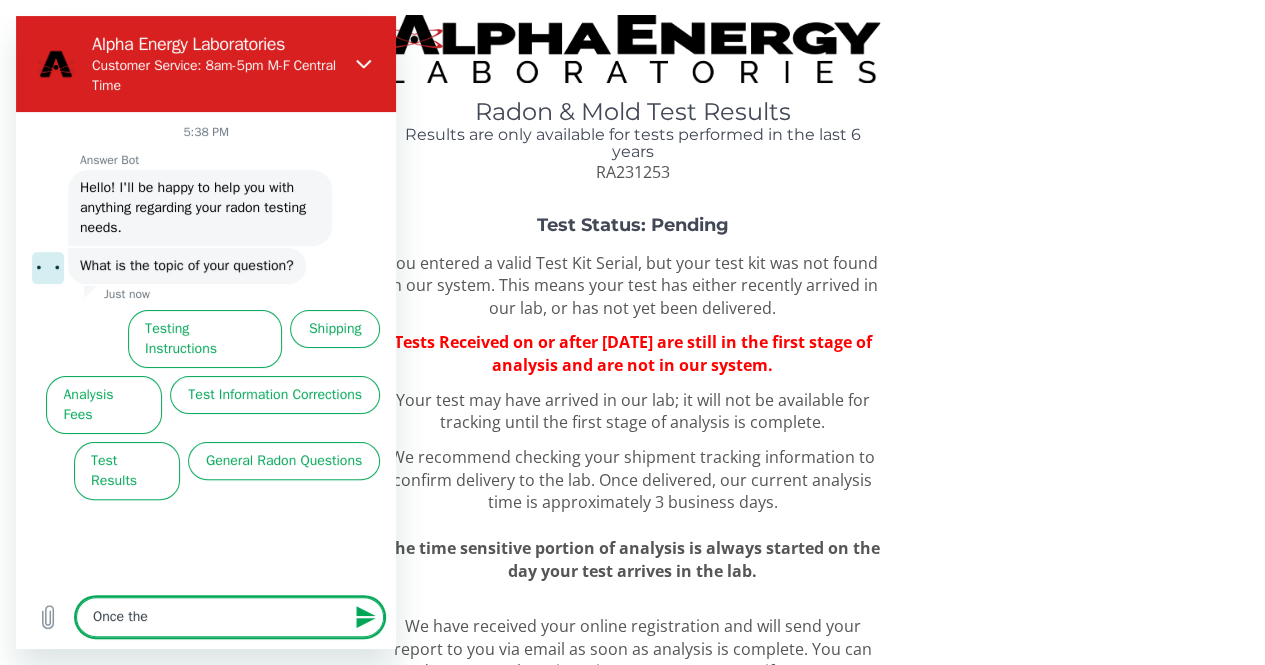 type on "Once the" 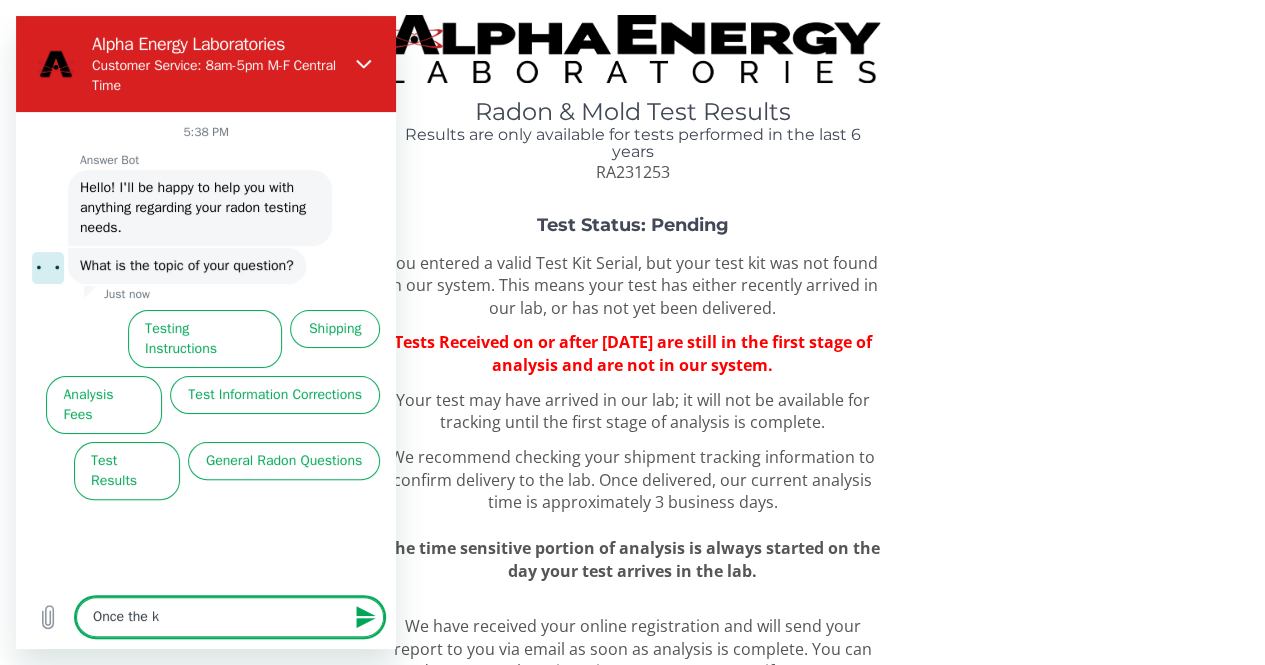type on "Once the ki" 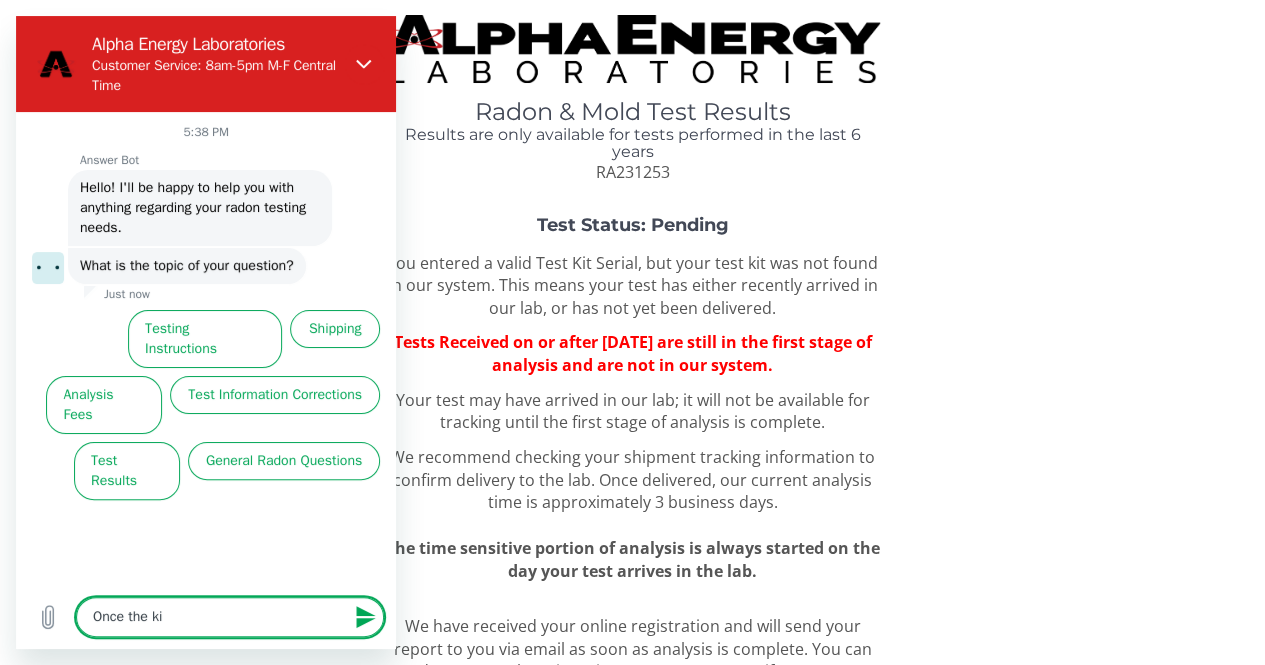 type on "Once the kit" 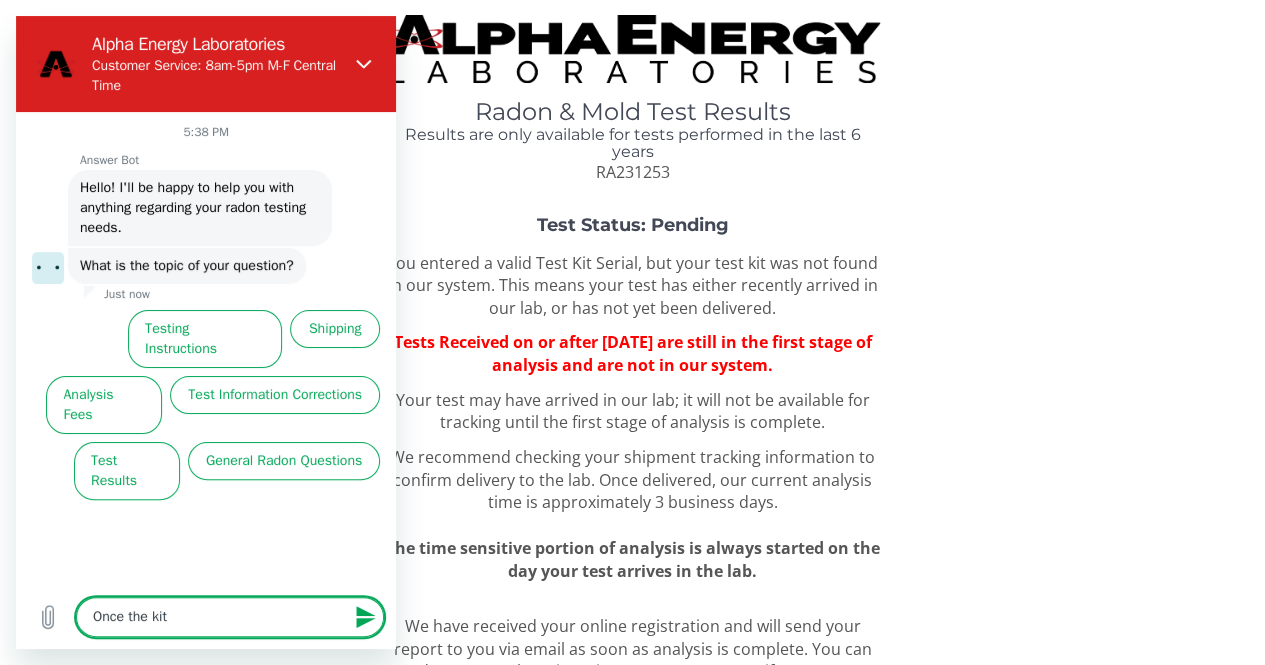 type on "Once the kit" 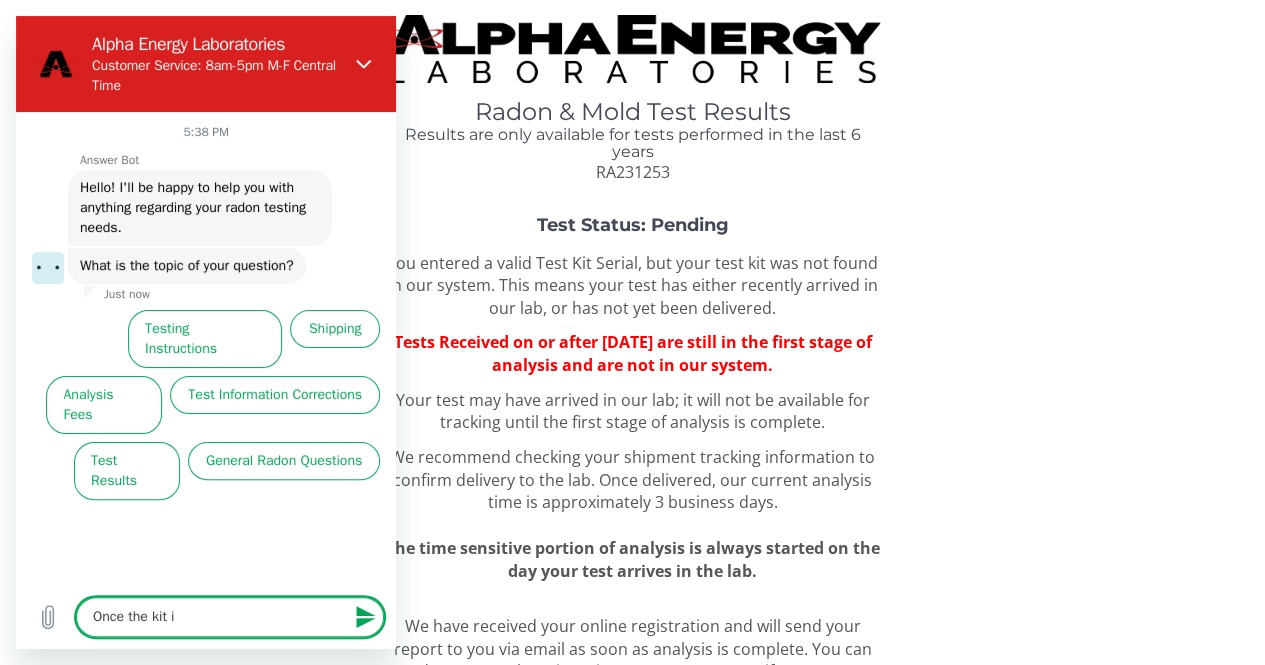 type on "Once the kit is" 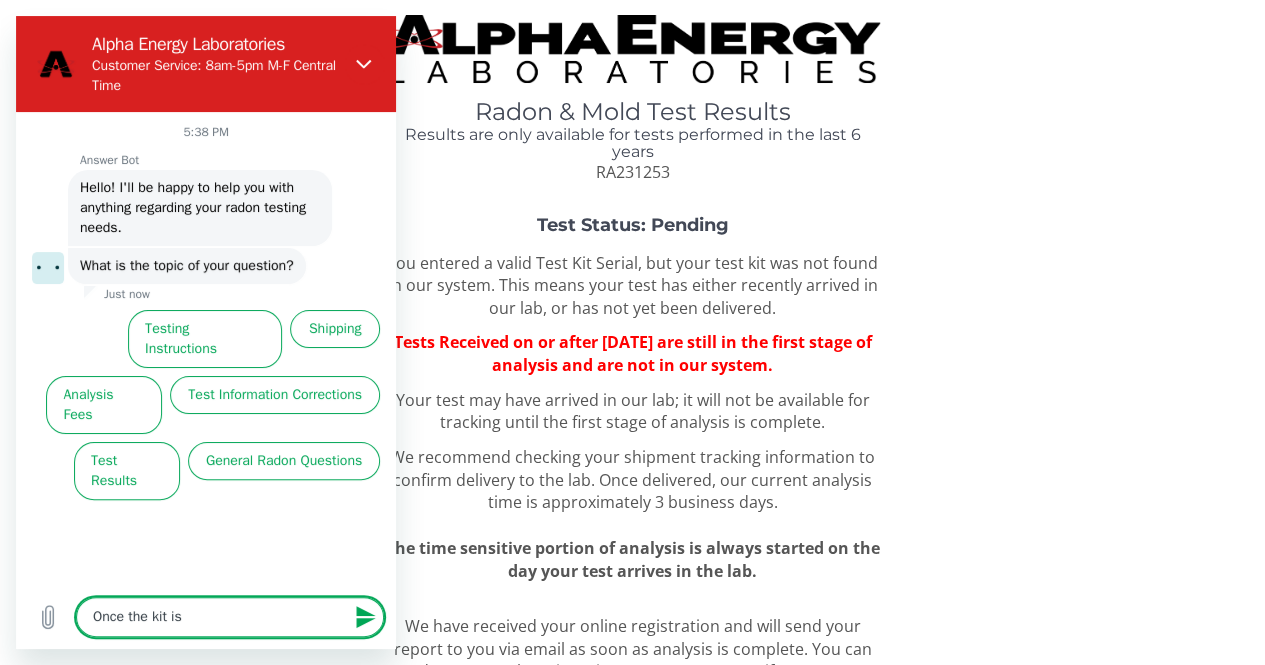 type on "Once the kit is" 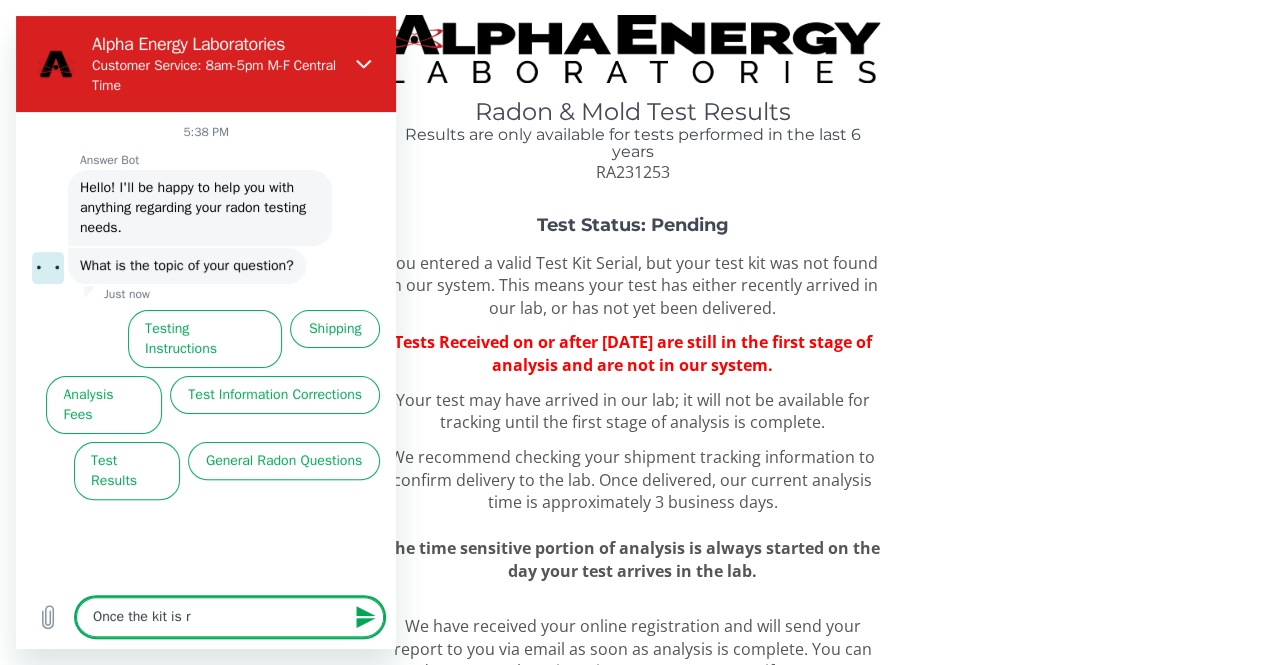 type on "Once the kit is re" 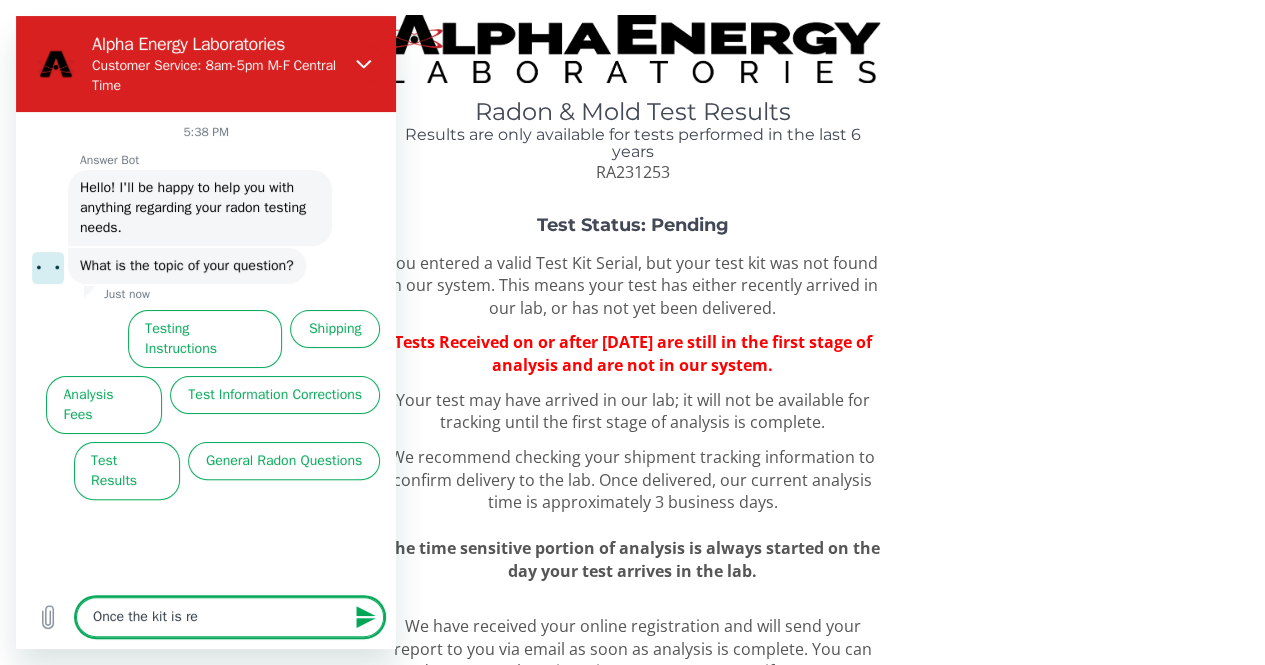 type on "Once the kit is re" 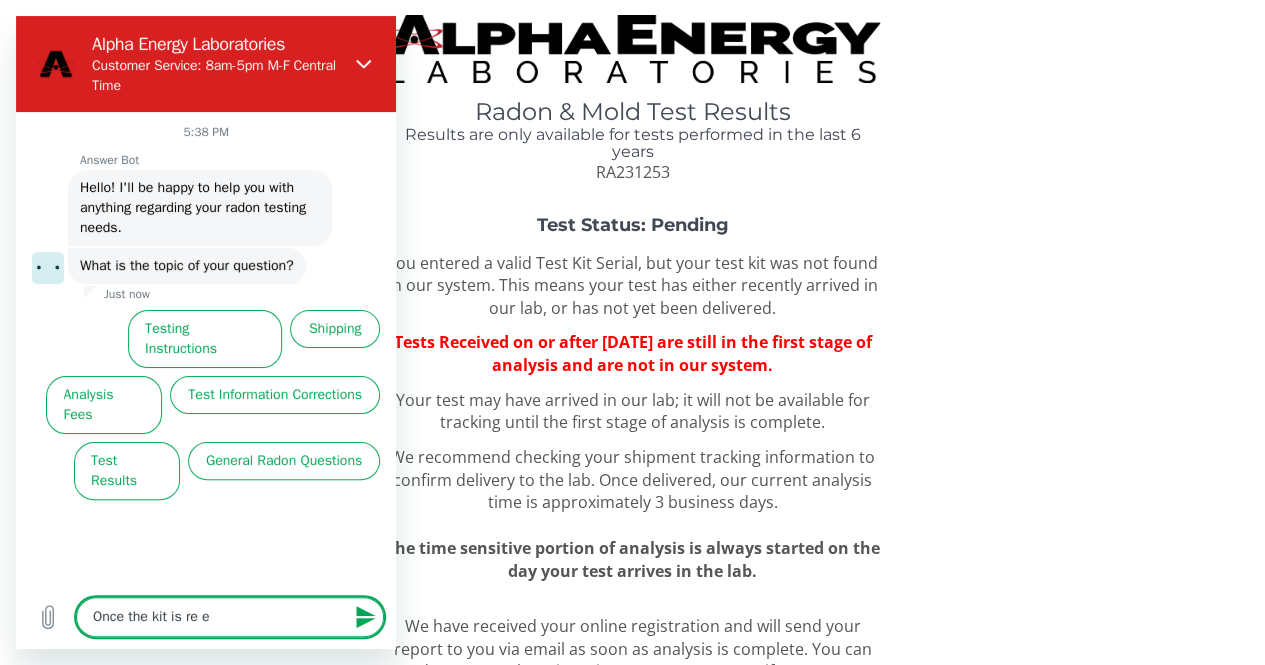 type on "Once the kit is re" 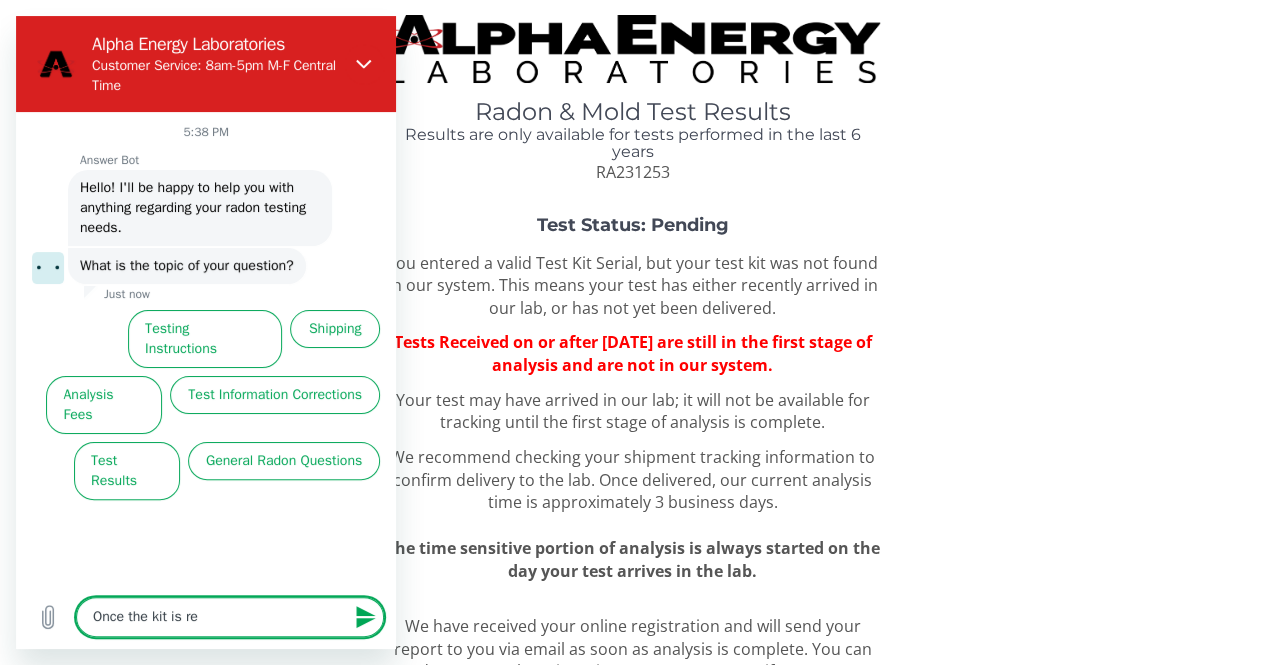 type on "Once the kit is re" 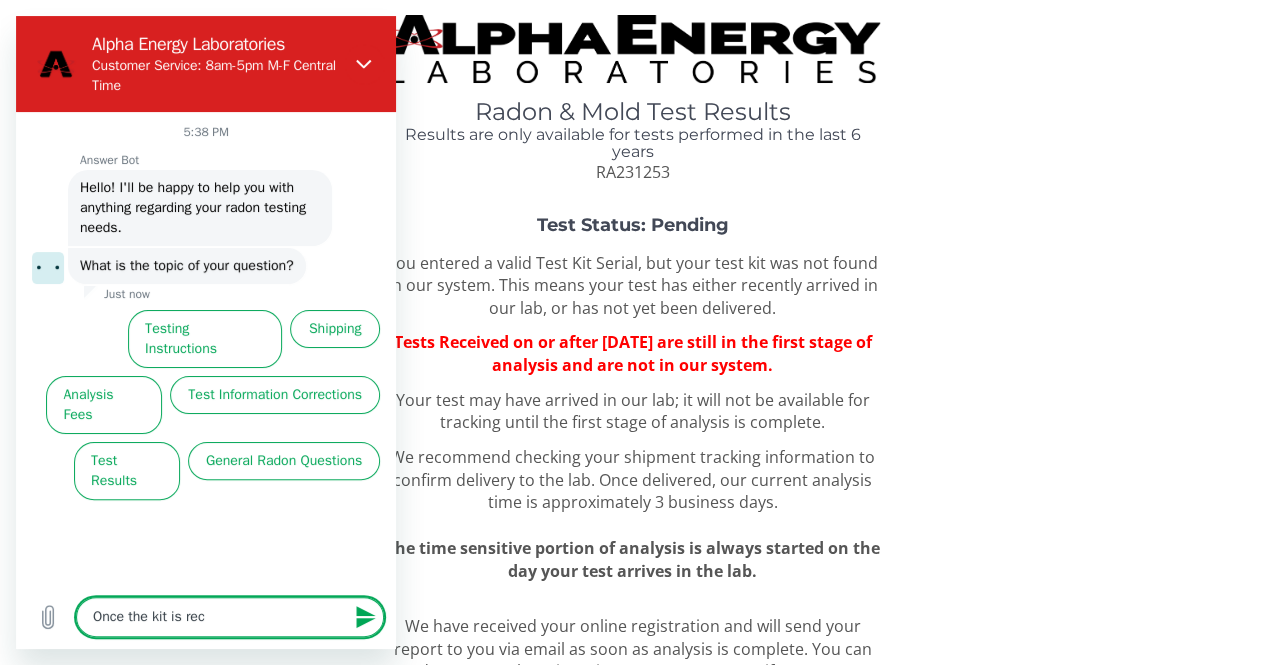 type on "Once the kit is rece" 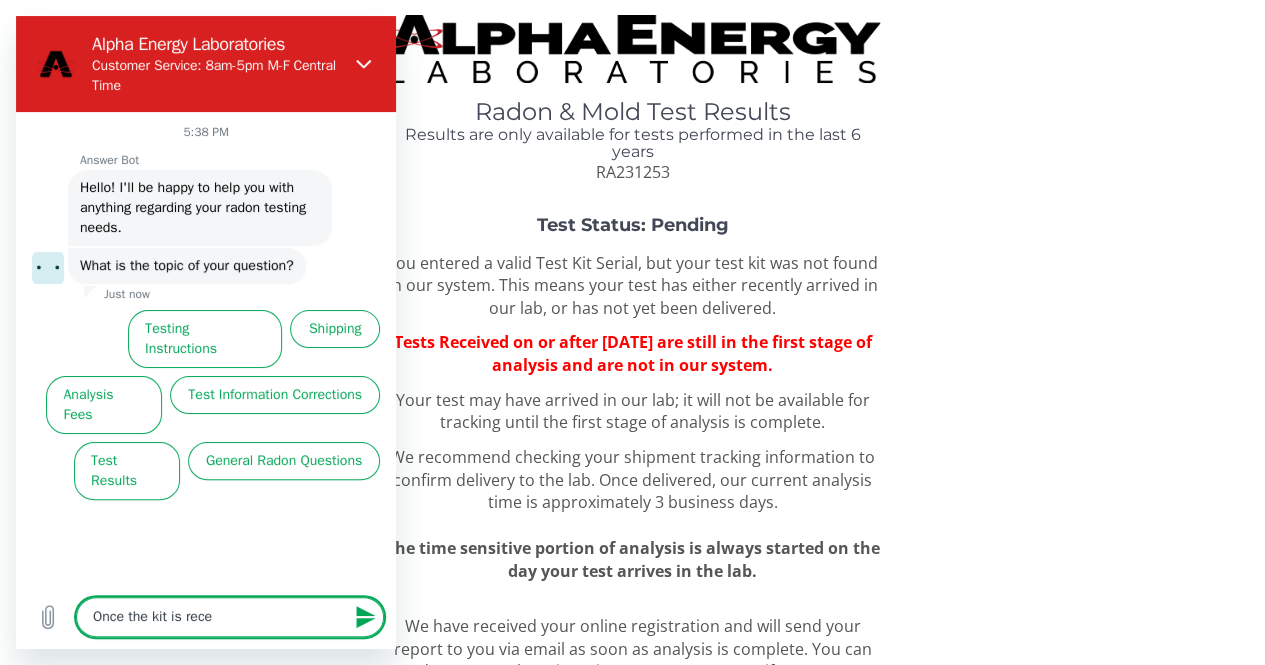 type on "Once the kit is [PERSON_NAME]" 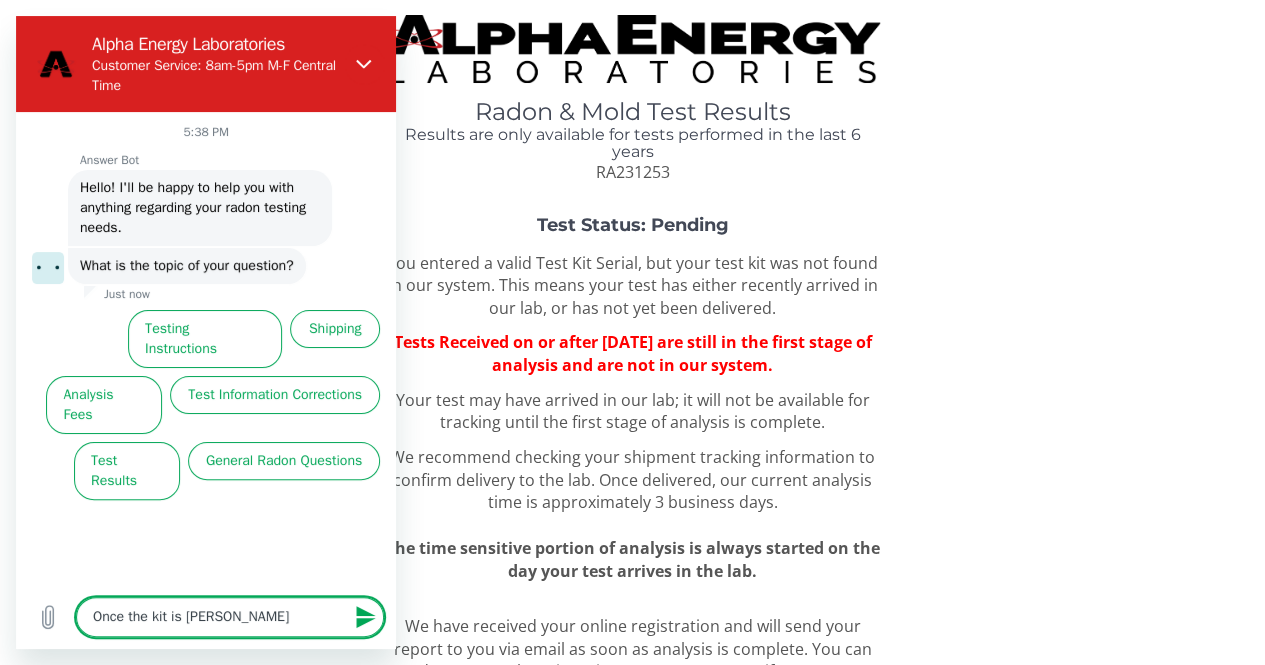 type on "Once the kit is receri" 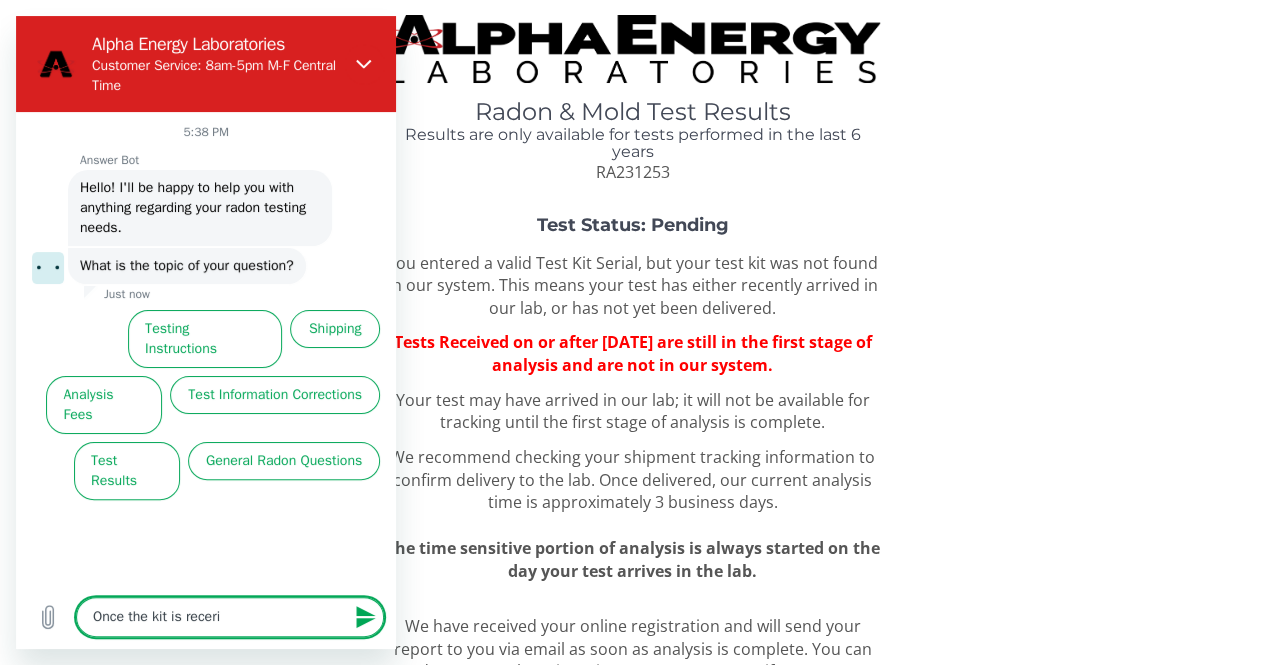 type on "Once the kit is [PERSON_NAME]" 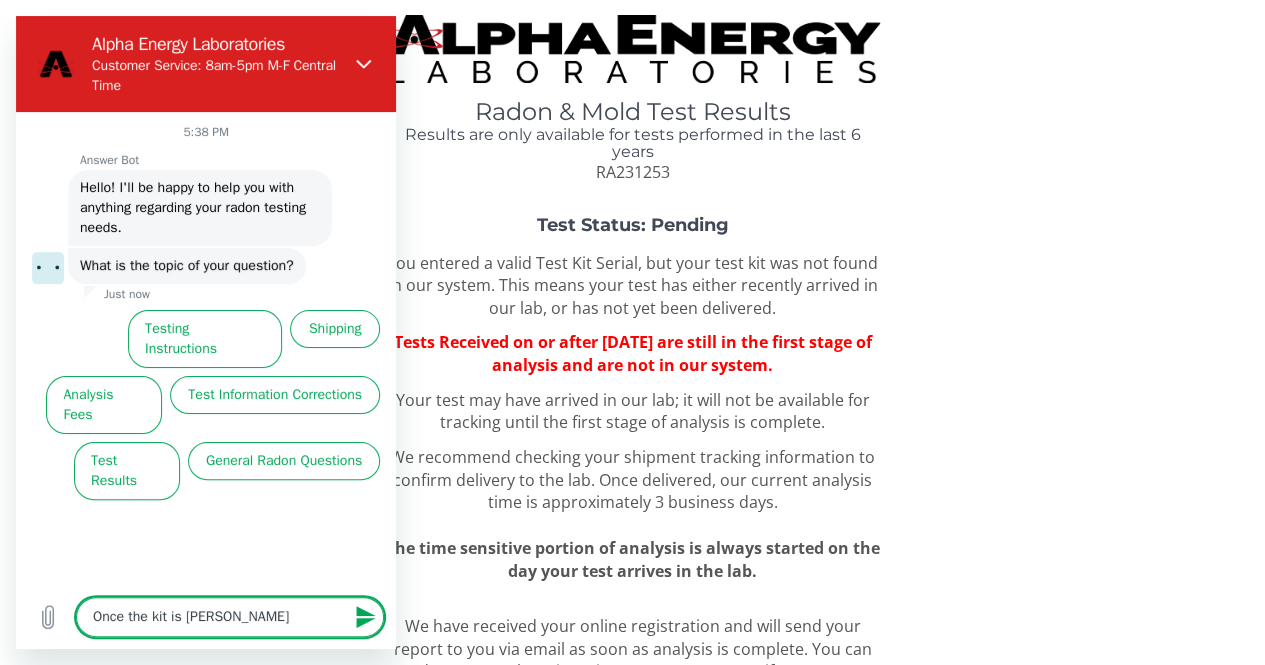 type on "Once the kit is rece" 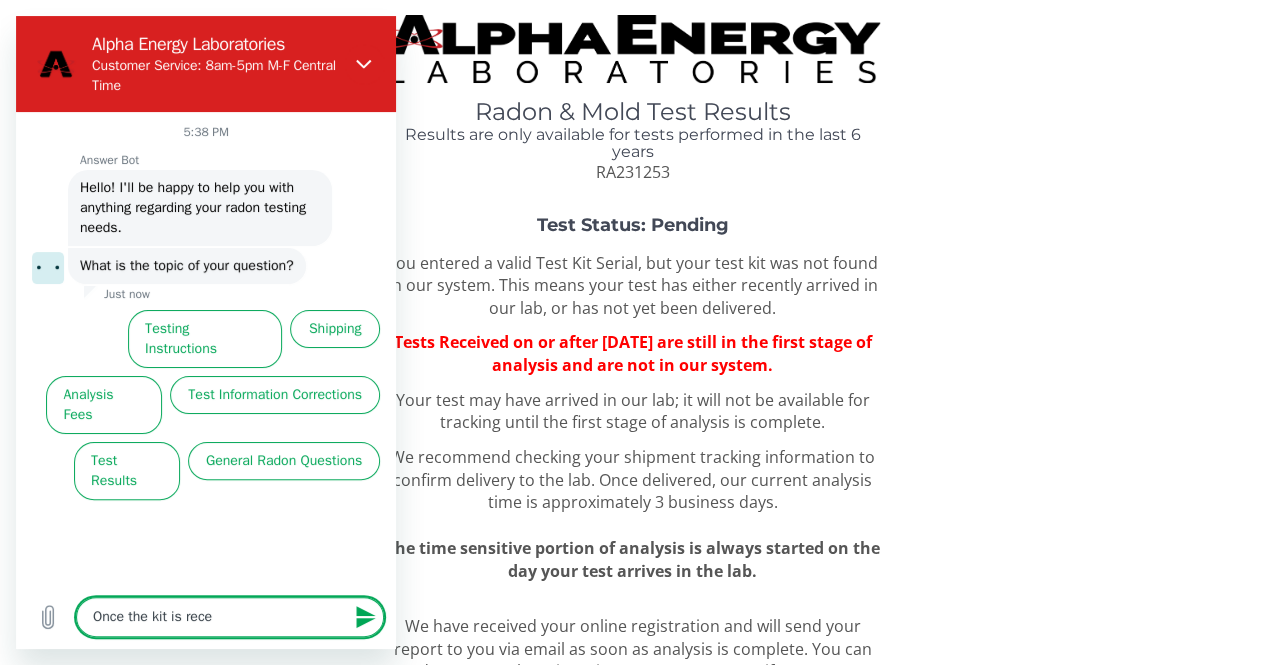 type on "Once the kit is recev" 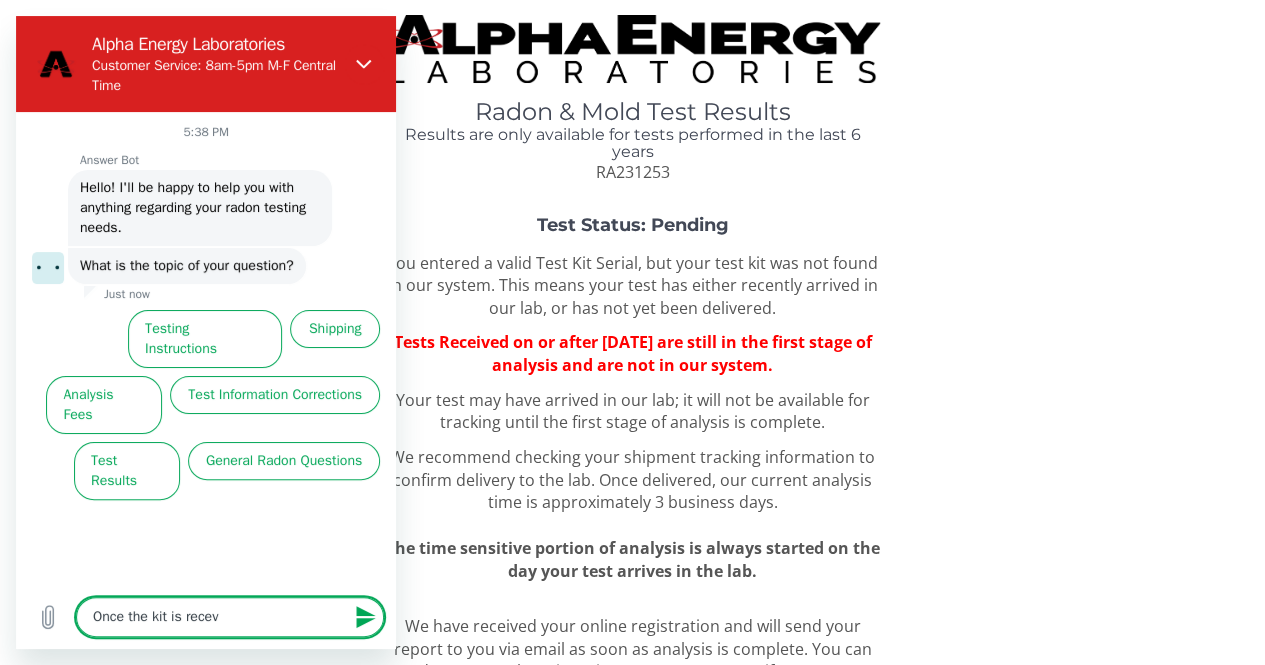 type on "Once the kit is recevi" 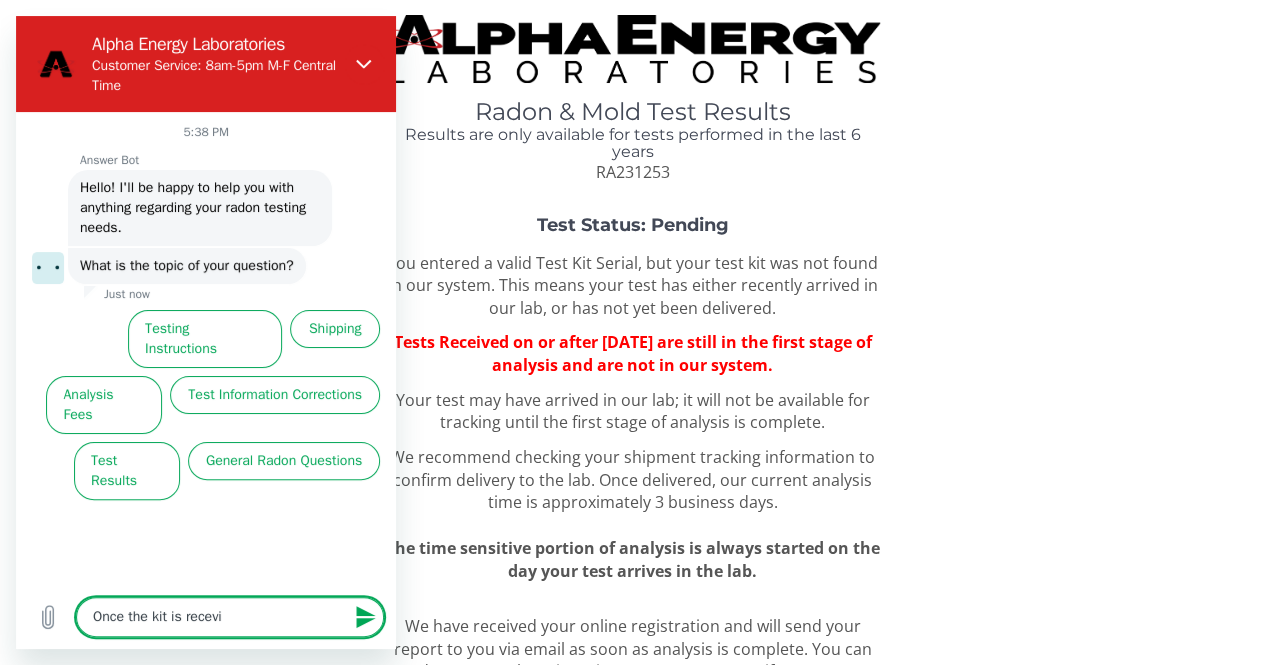 type on "Once the kit is recevie" 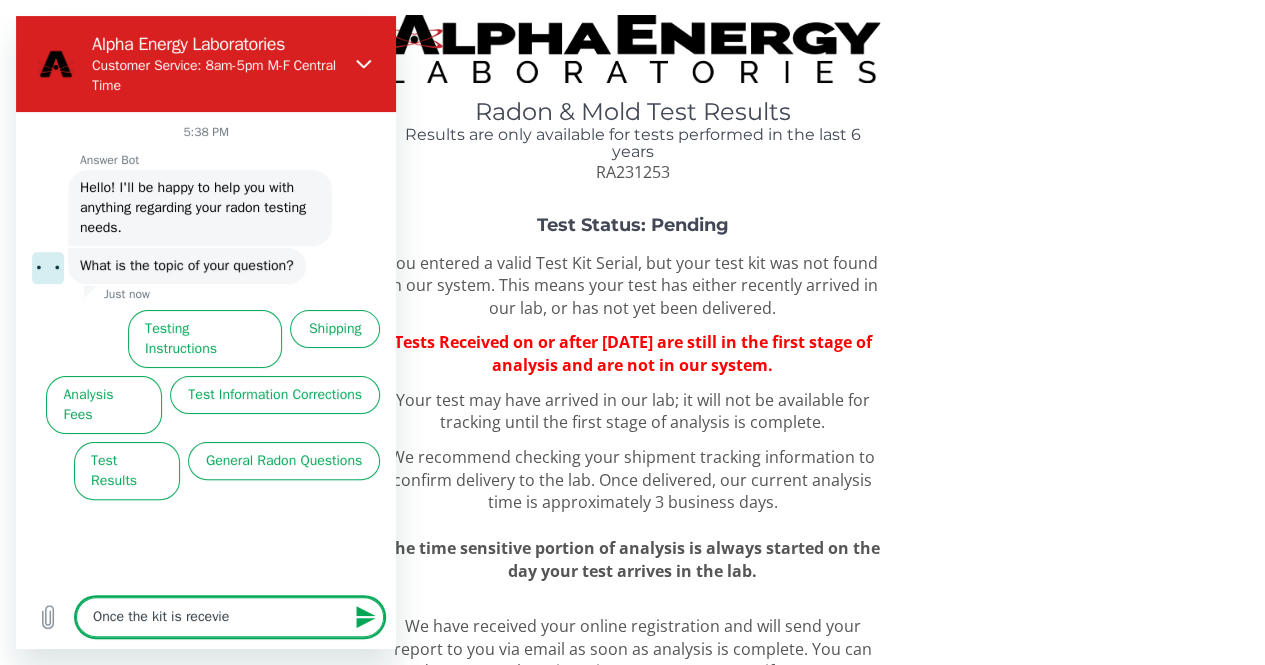 type on "Once the kit is receviec" 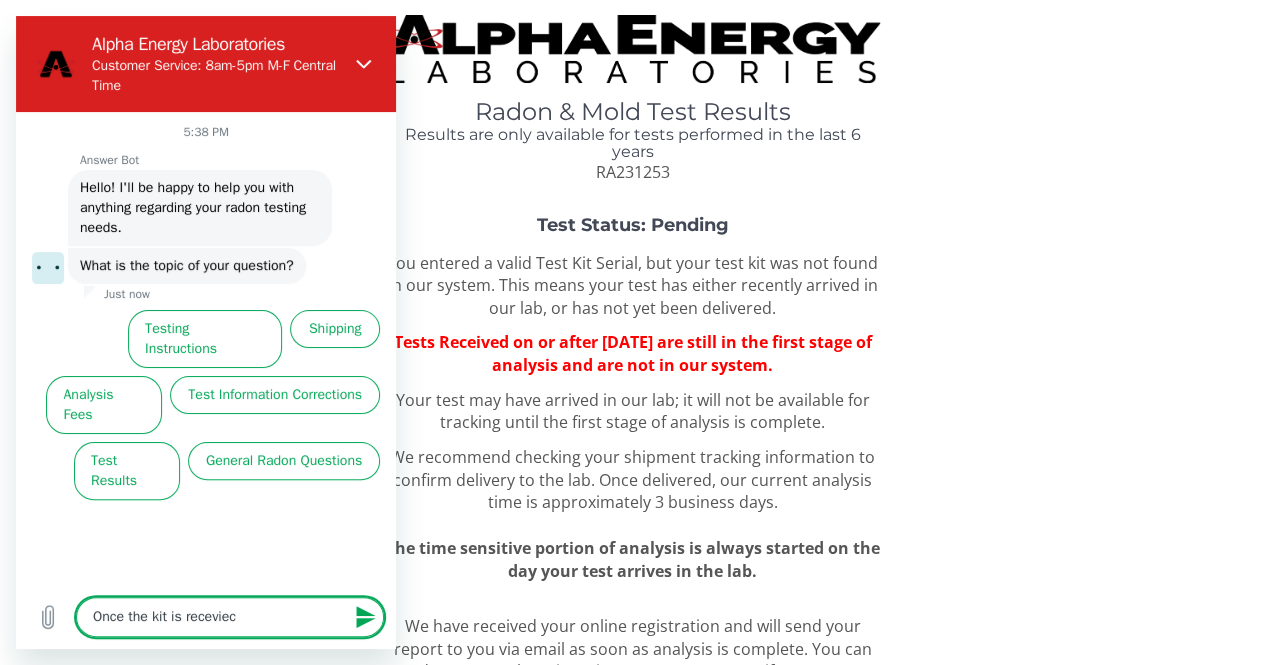 type on "Once the kit is receviec" 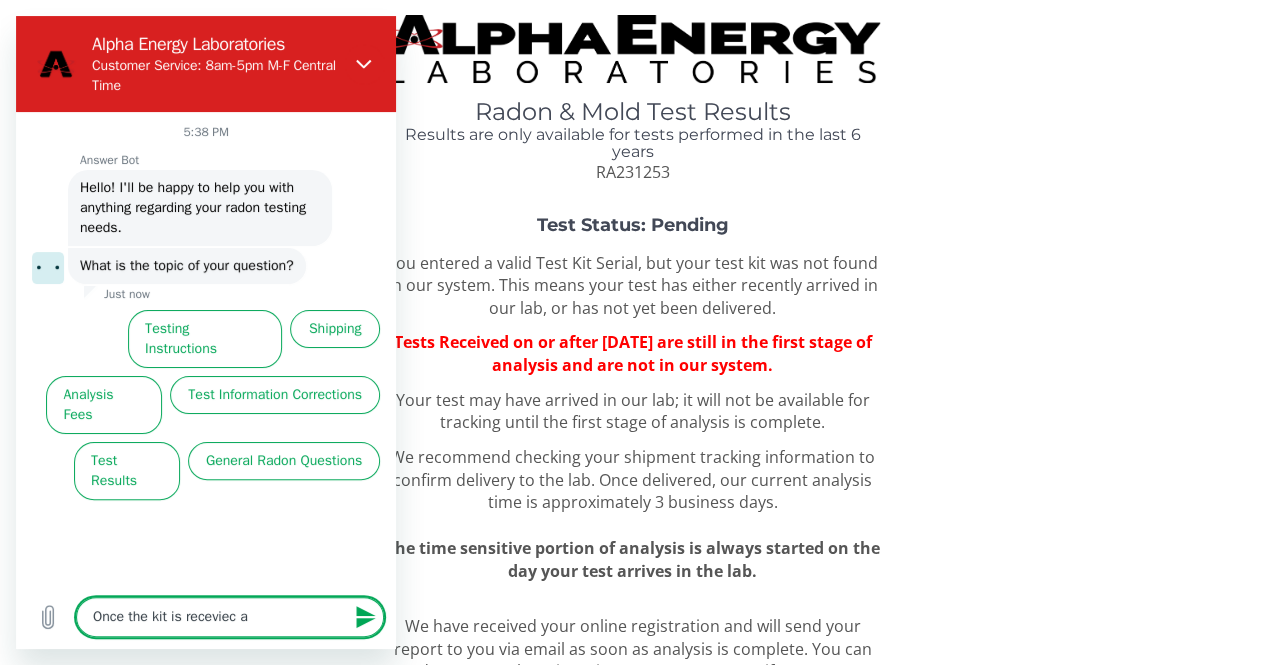 type on "Once the kit is receviec an" 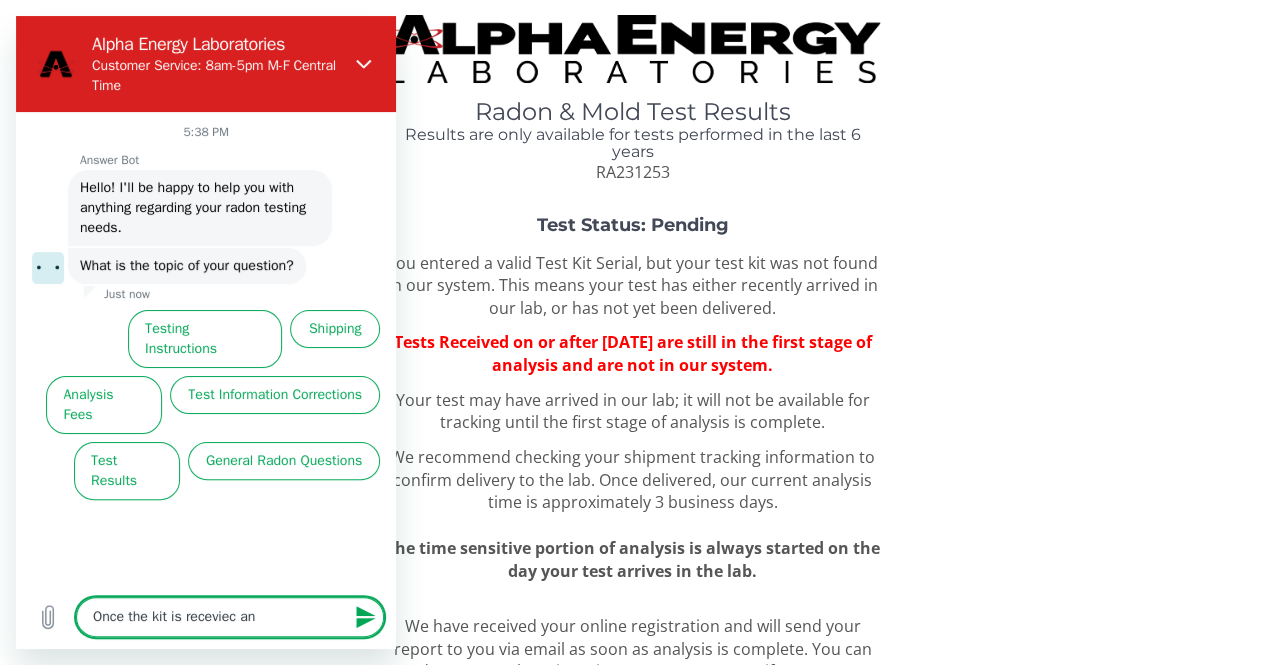type on "Once the kit is receviec and" 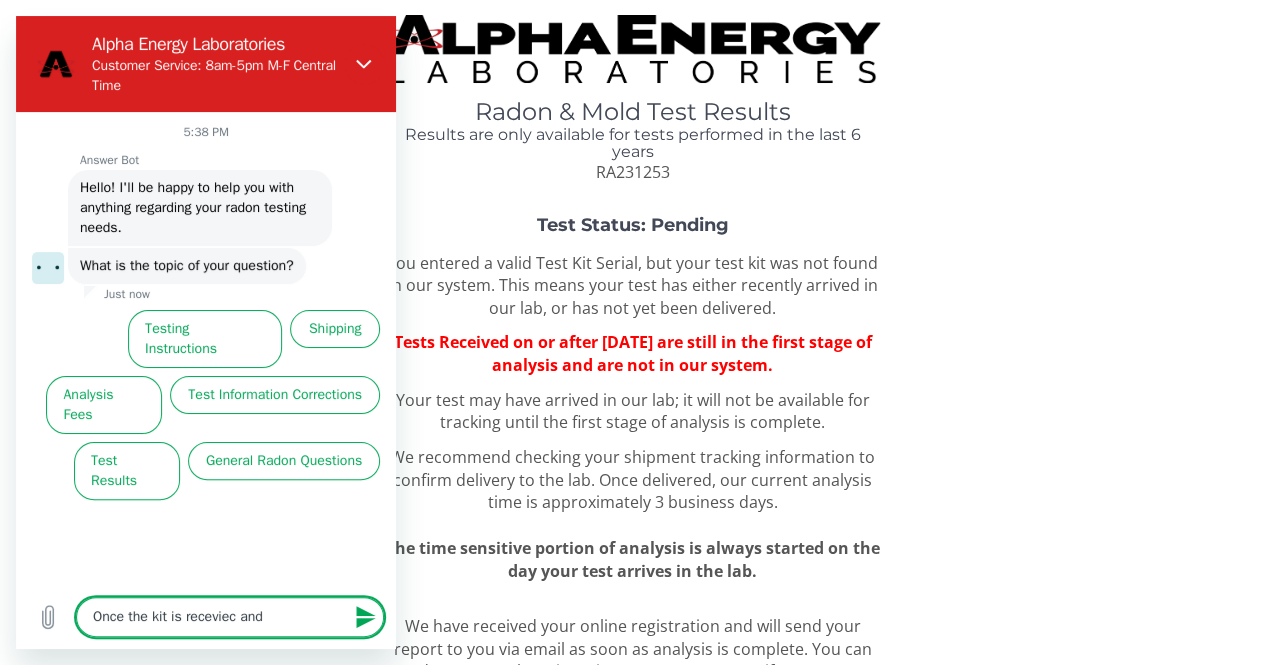 type on "Once the kit is receviec and" 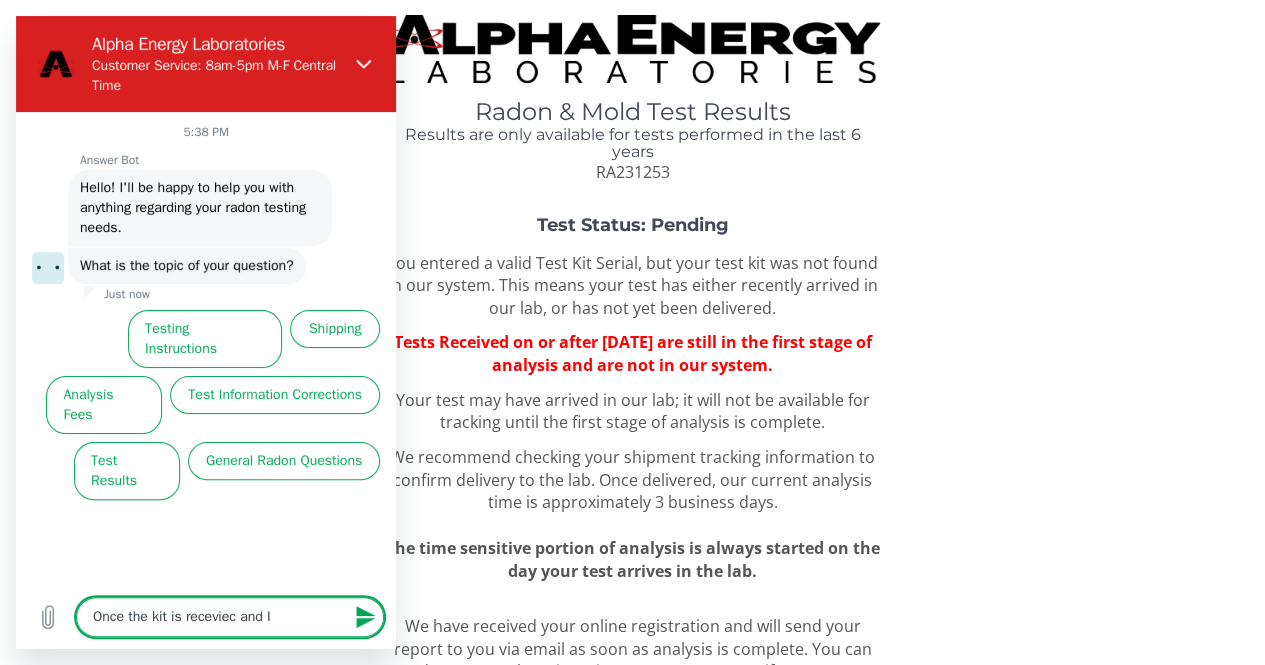 type on "Once the kit is receviec and I" 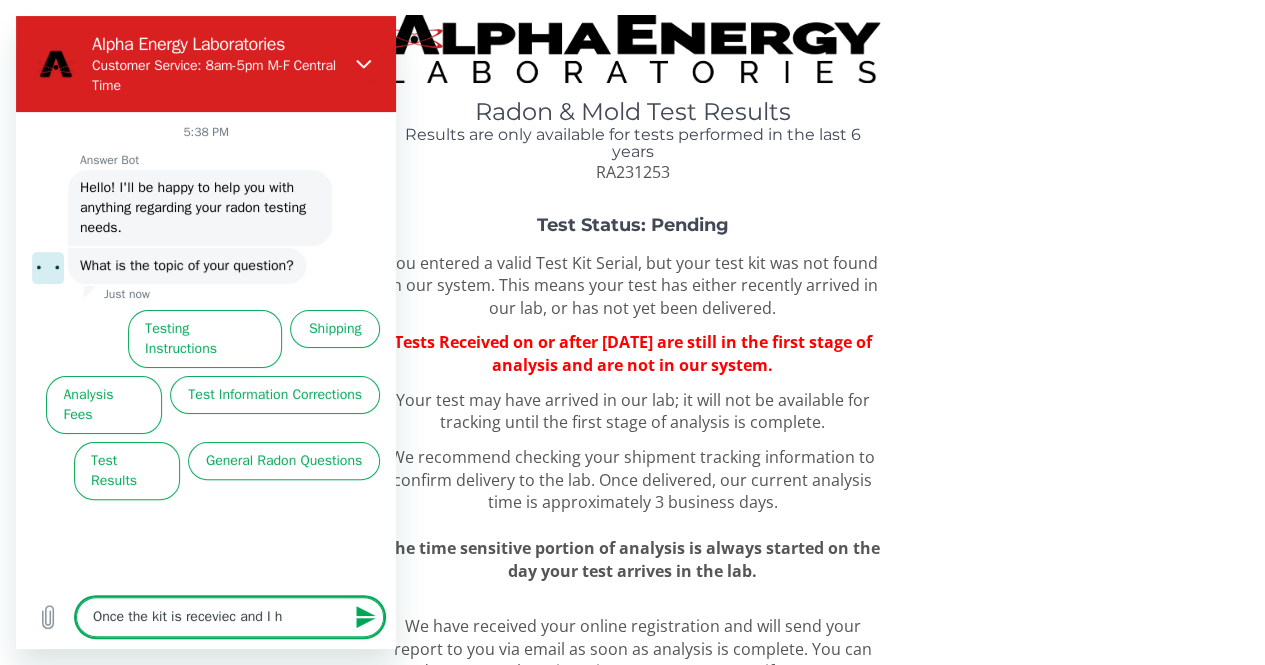 type on "Once the kit is receviec and I ha" 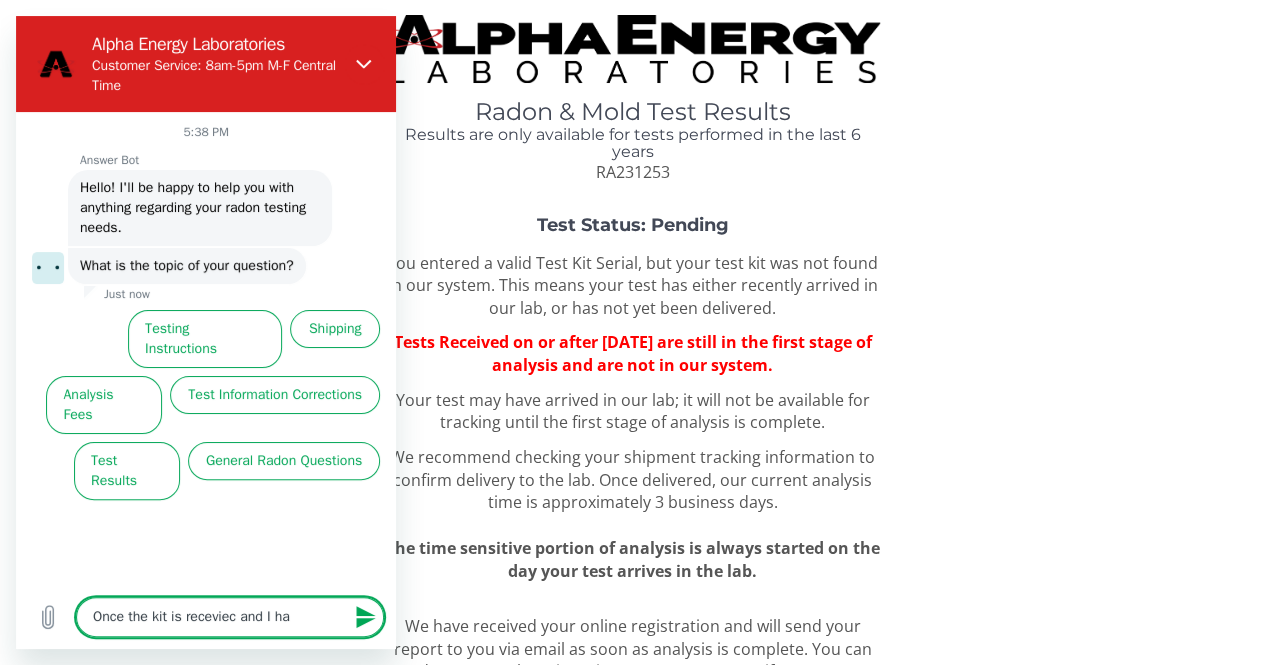 type on "Once the kit is receviec and I hav" 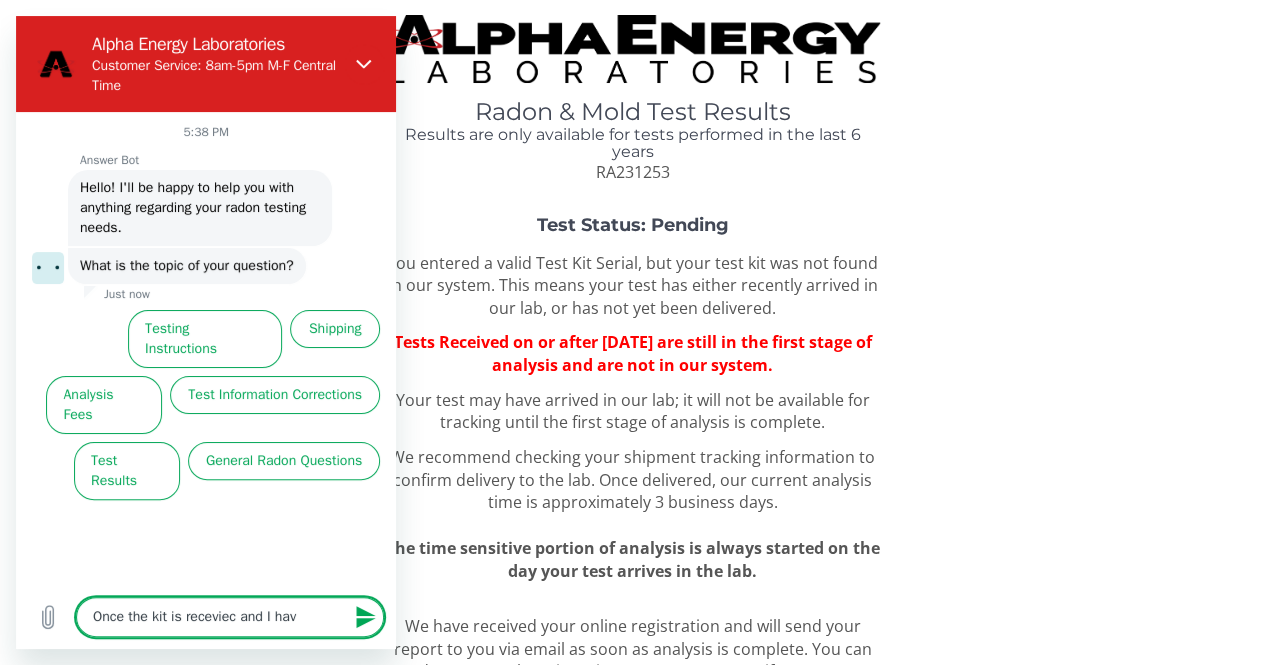type on "Once the kit is receviec and I have" 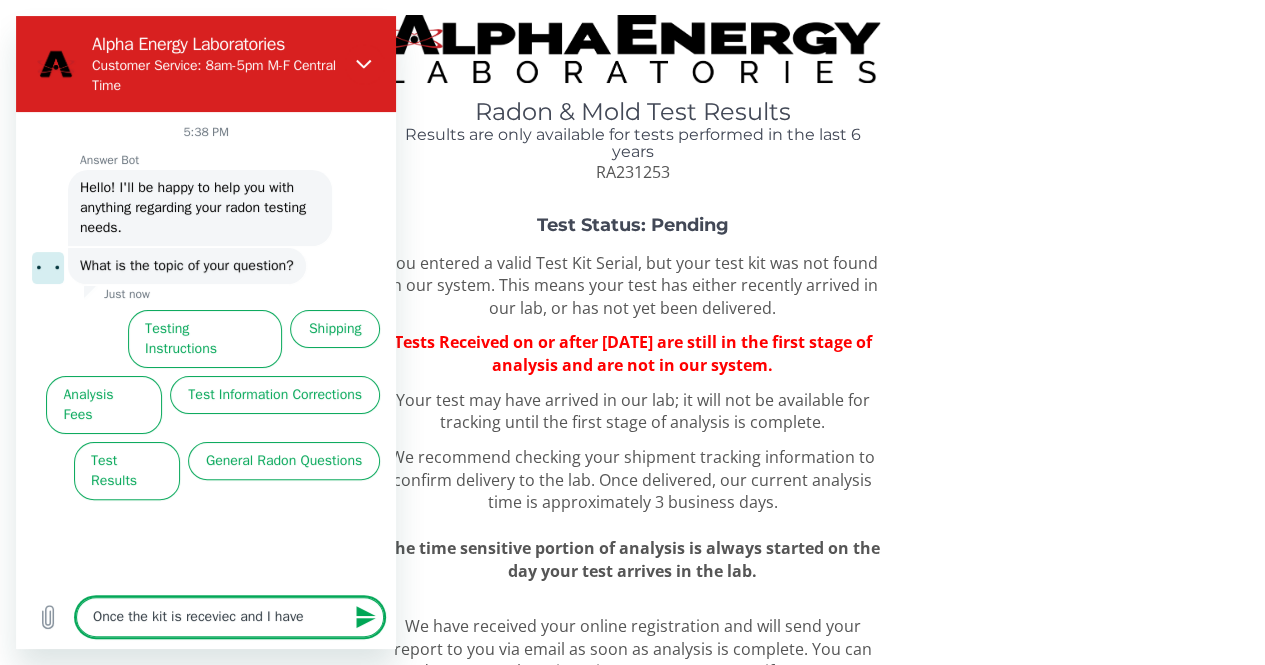 type on "Once the kit is receviec and I have" 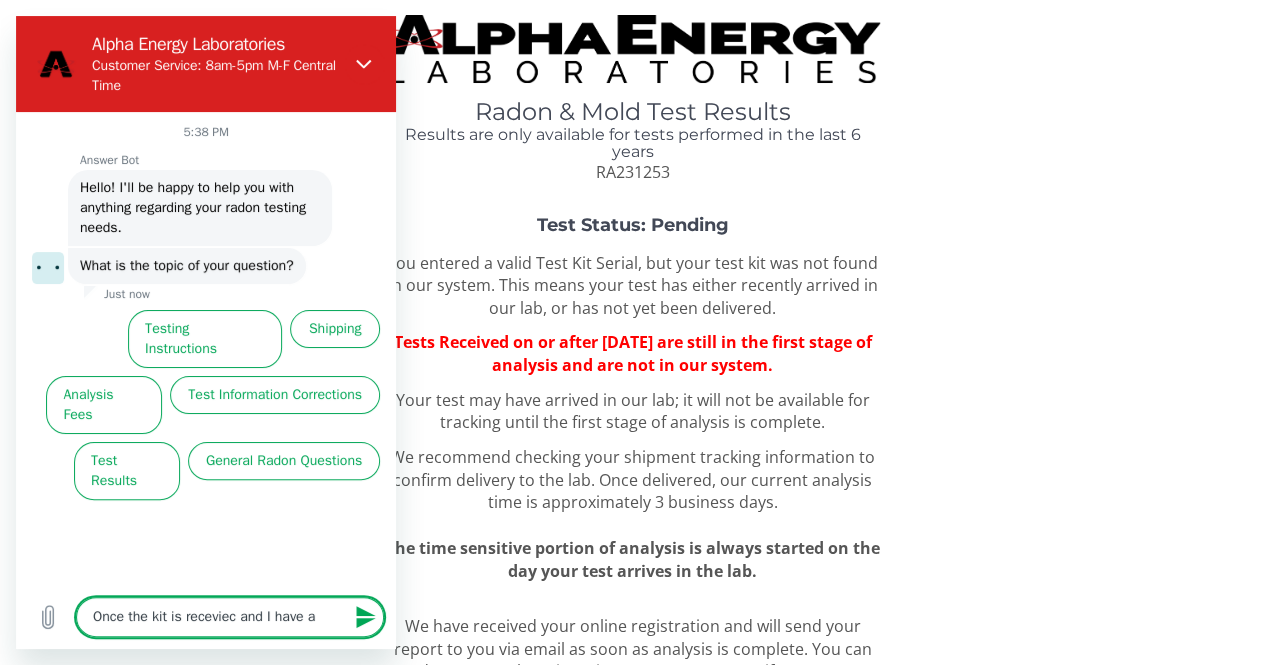 type on "Once the kit is receviec and I have a" 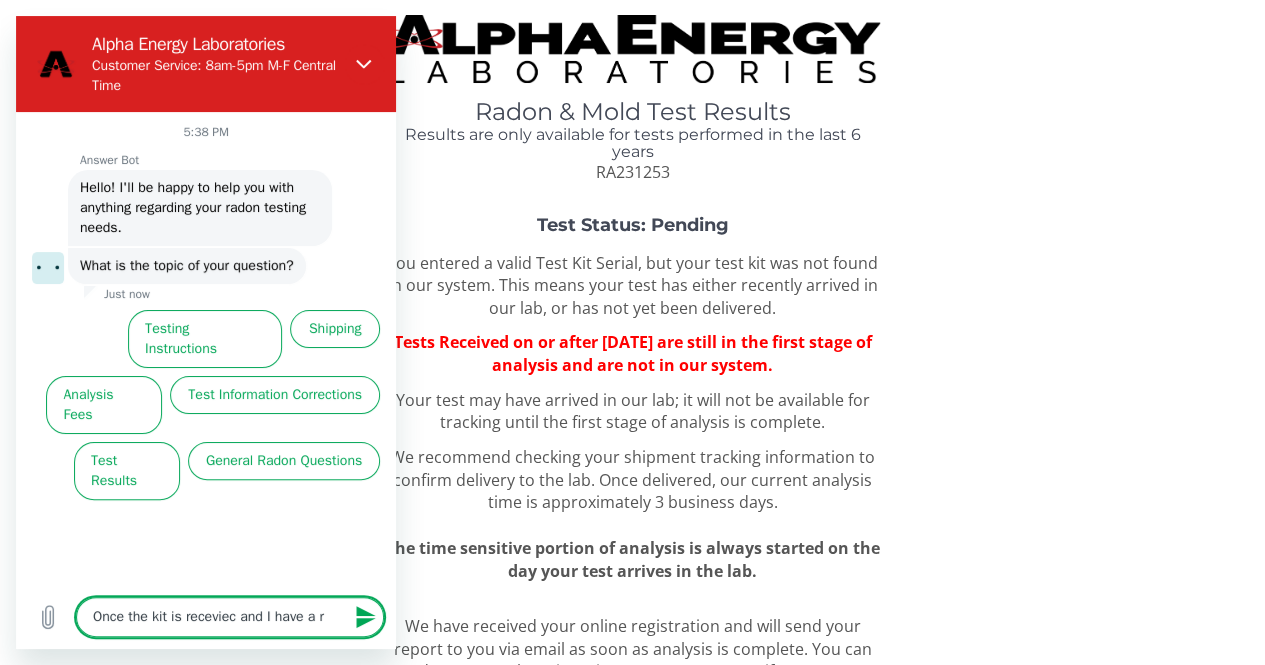 type on "Once the kit is receviec and I have a ru" 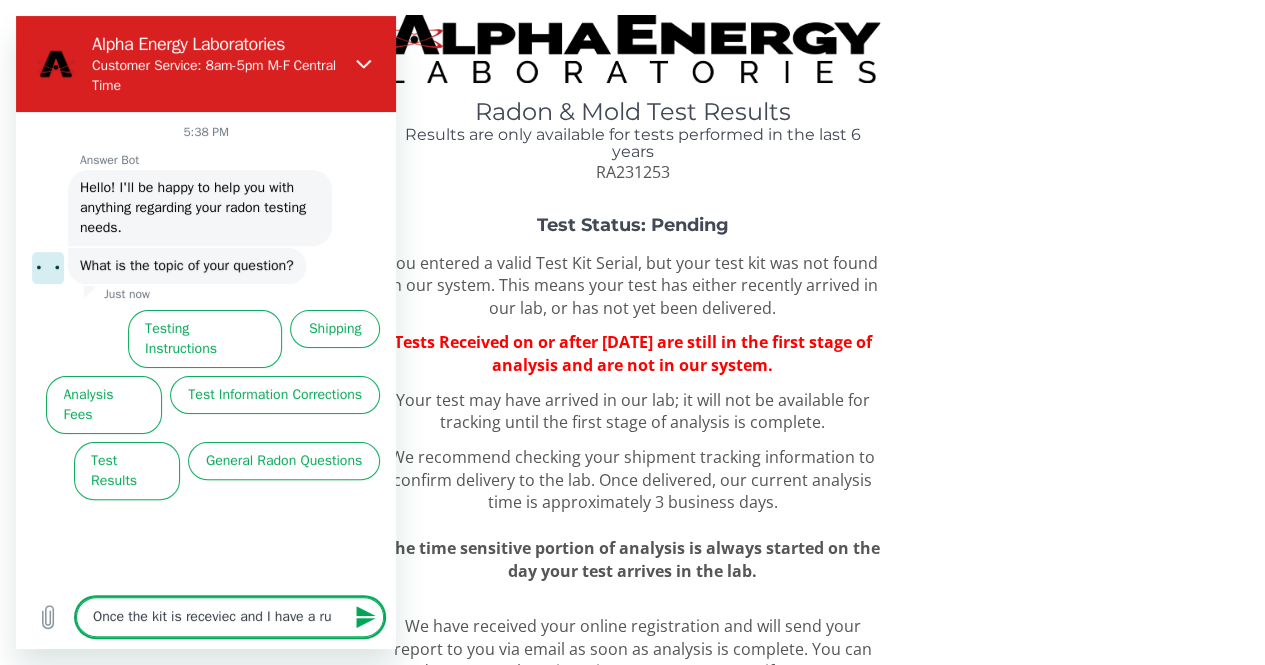 type on "Once the kit is receviec and I have a rus" 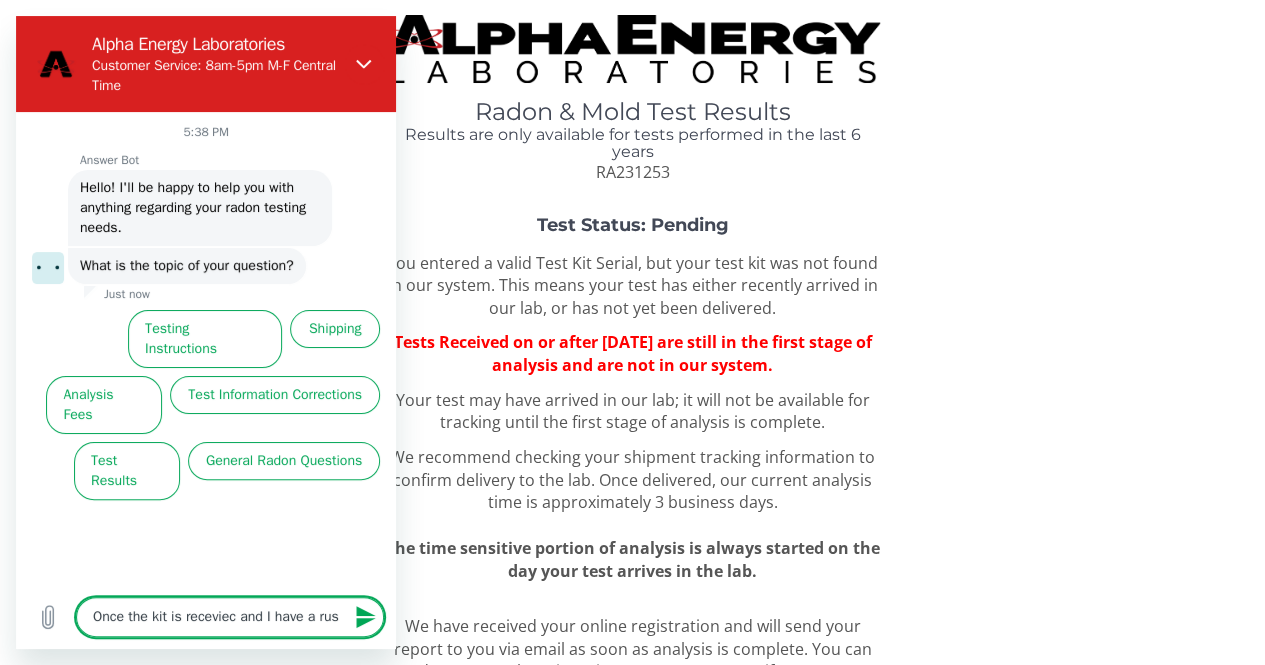 type on "Once the kit is receviec and I have a rush" 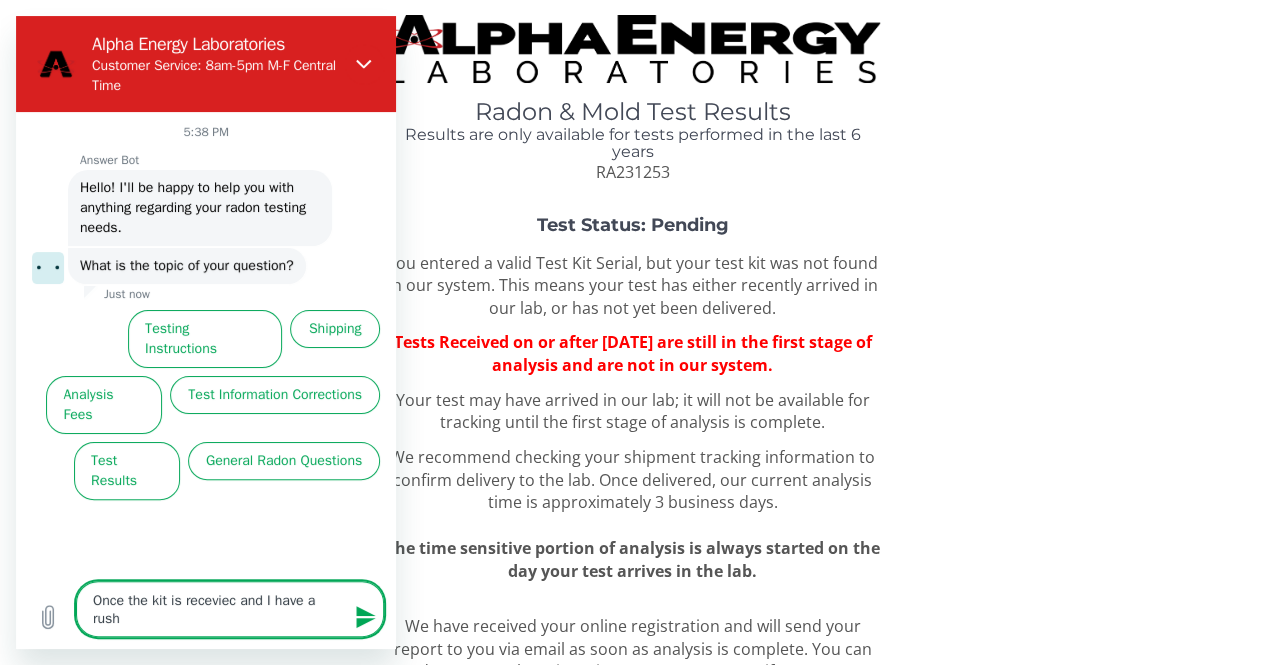 type on "Once the kit is receviec and I have a rush" 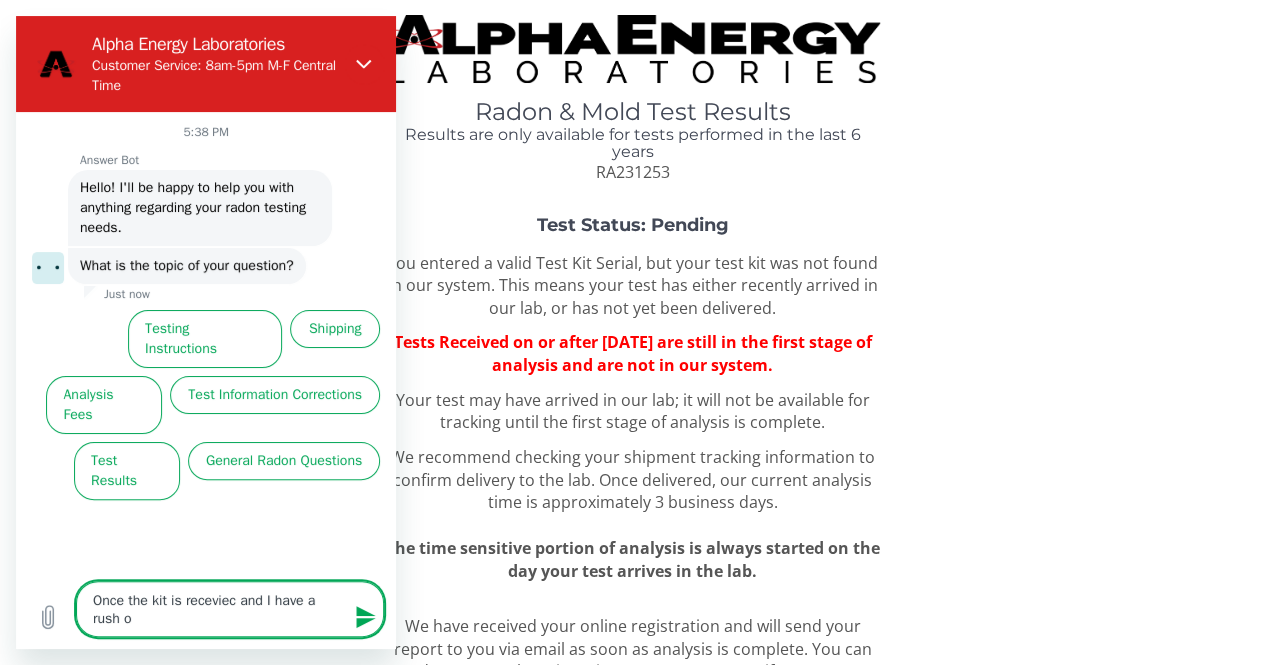 type on "Once the kit is receviec and I have a rush on" 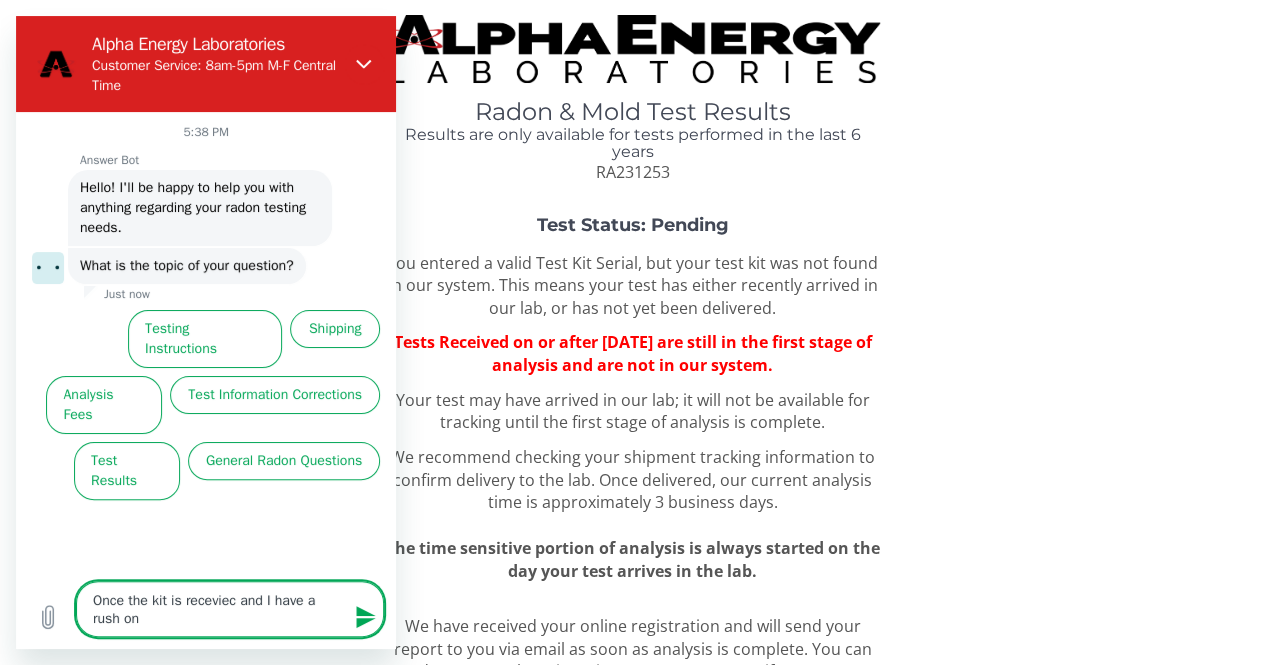 type on "Once the kit is receviec and I have a rush on" 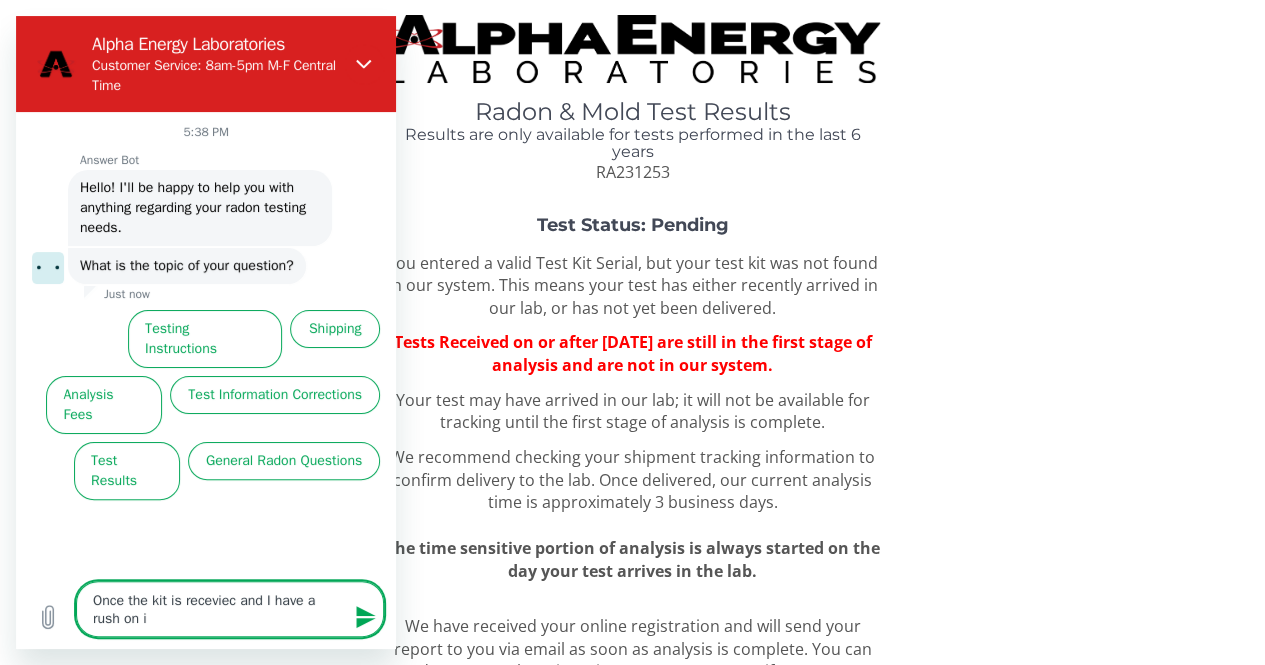 type on "x" 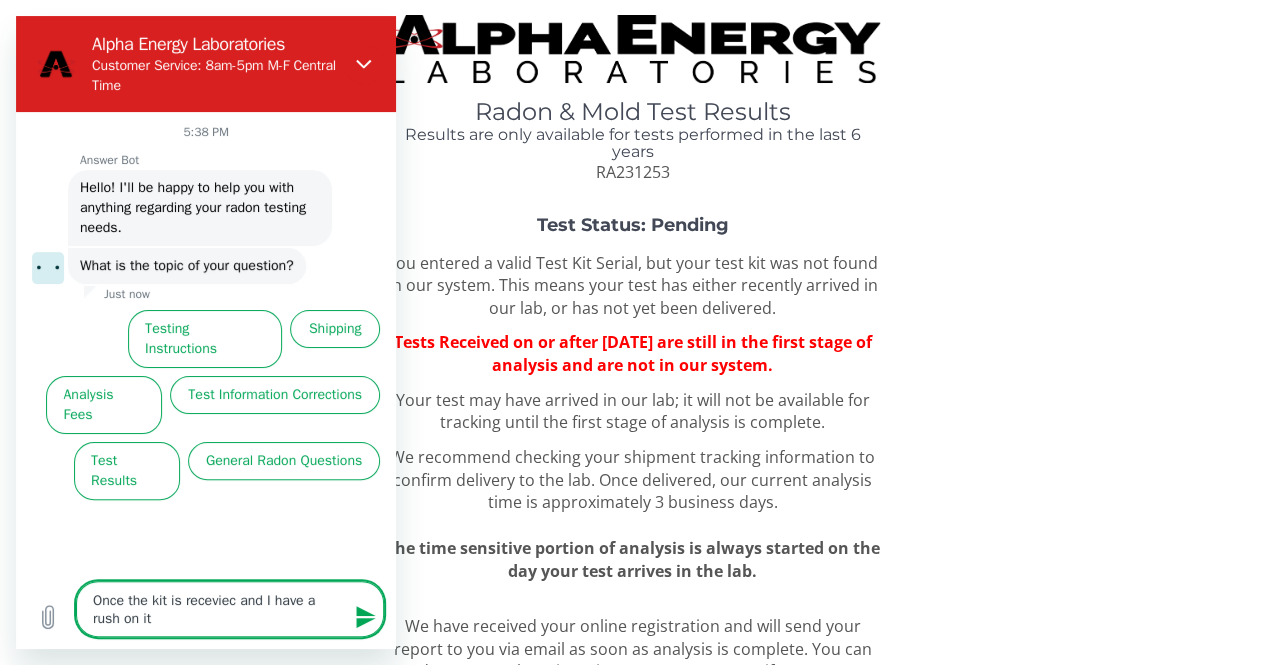 type on "Once the kit is receviec and I have a rush on it," 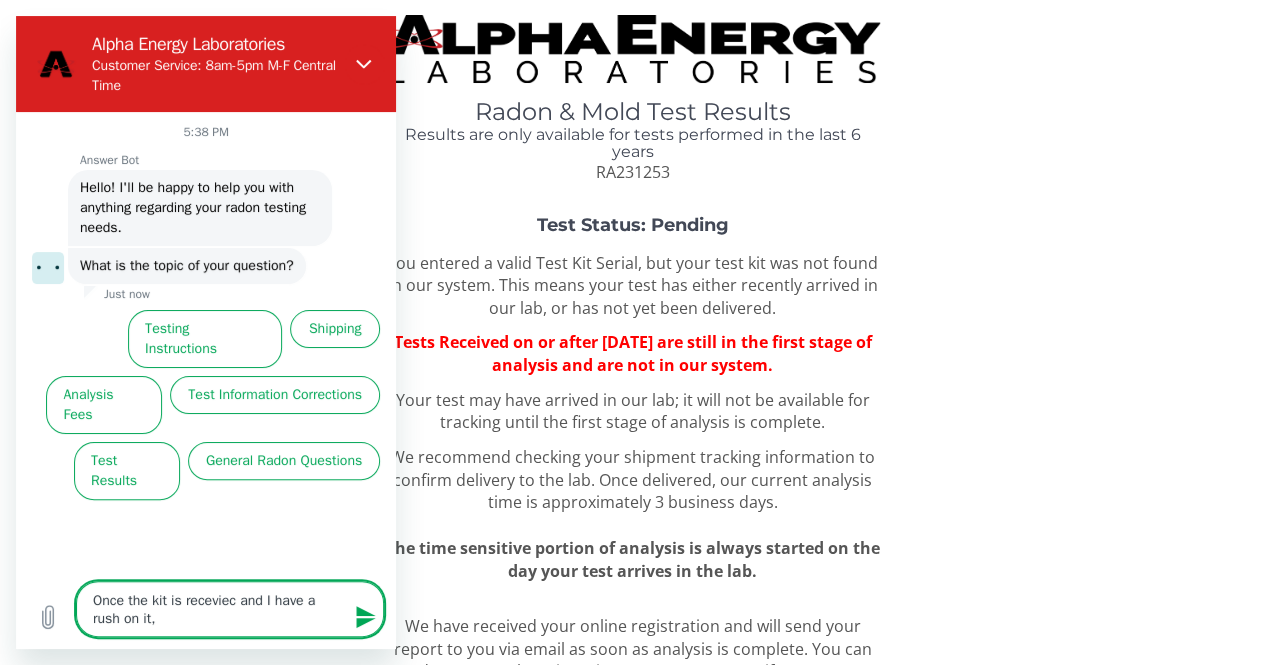 type on "Once the kit is receviec and I have a rush on it," 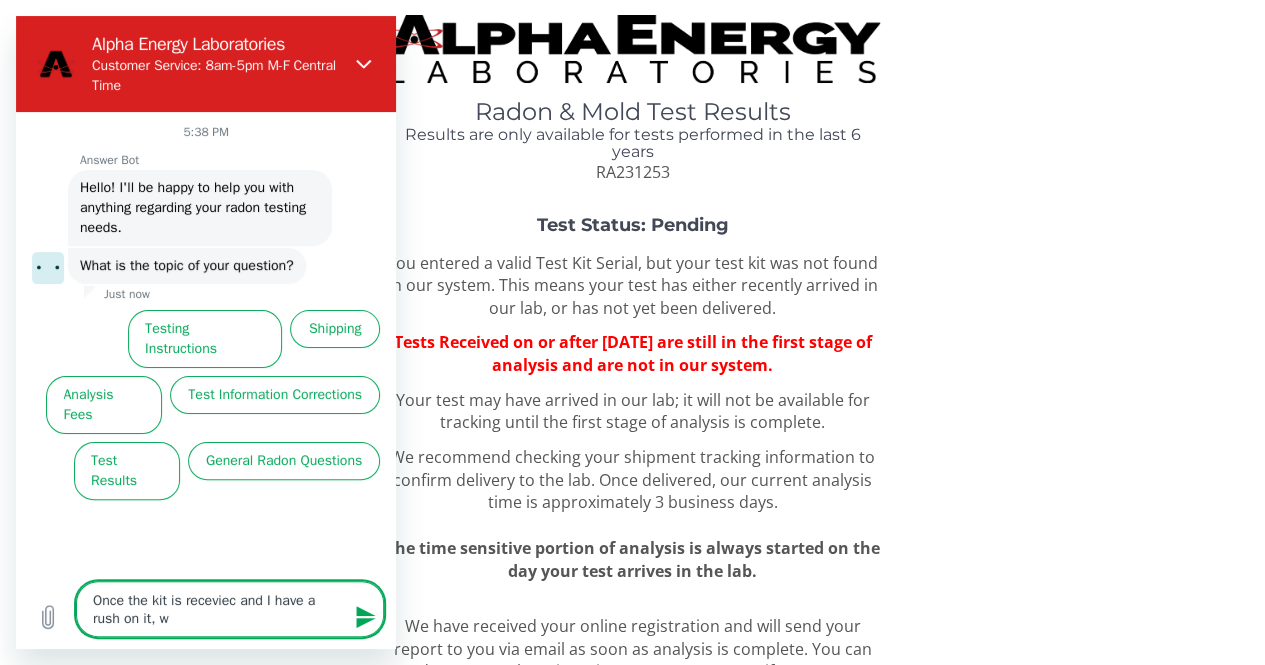 type on "Once the kit is receviec and I have a rush on it, wi" 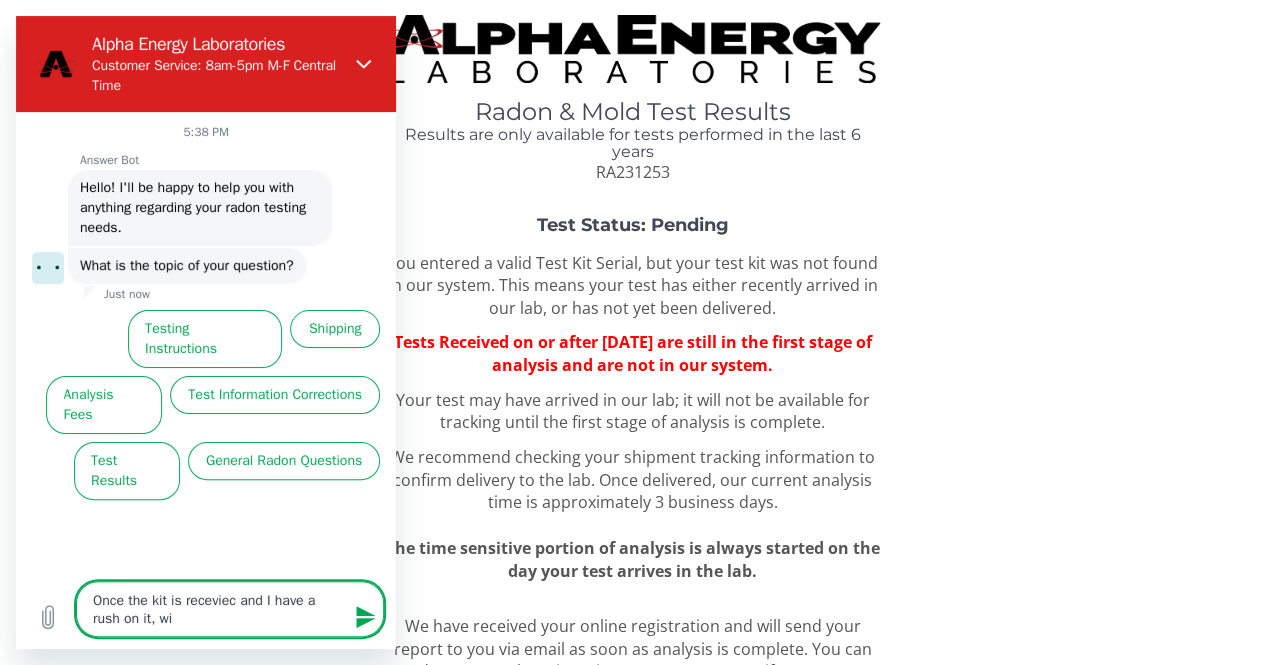 type on "Once the kit is receviec and I have a rush on it, wil" 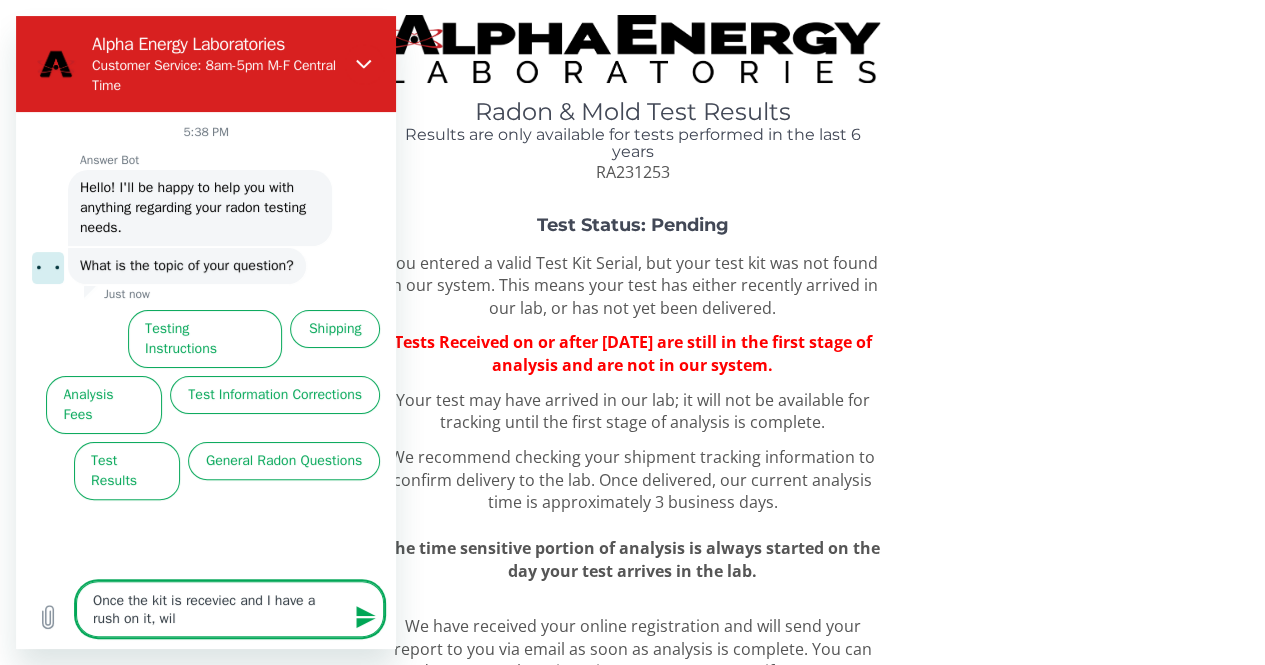 type on "Once the kit is receviec and I have a rush on it, will" 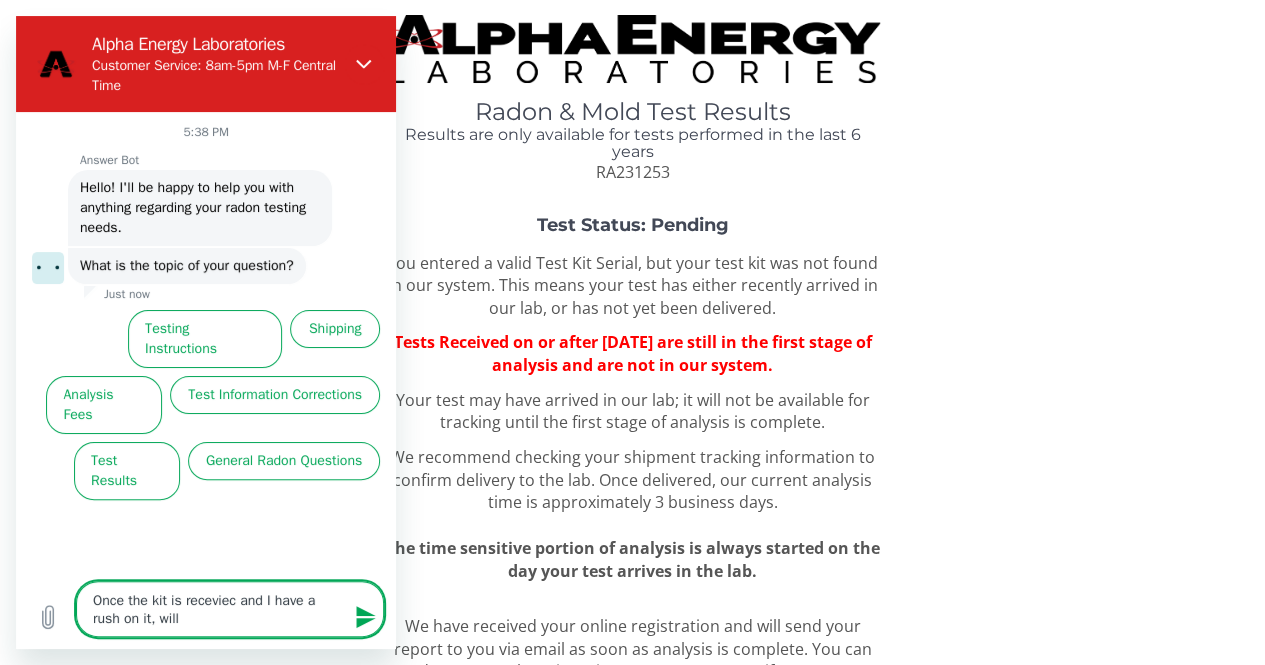 type on "Once the kit is receviec and I have a rush on it, will" 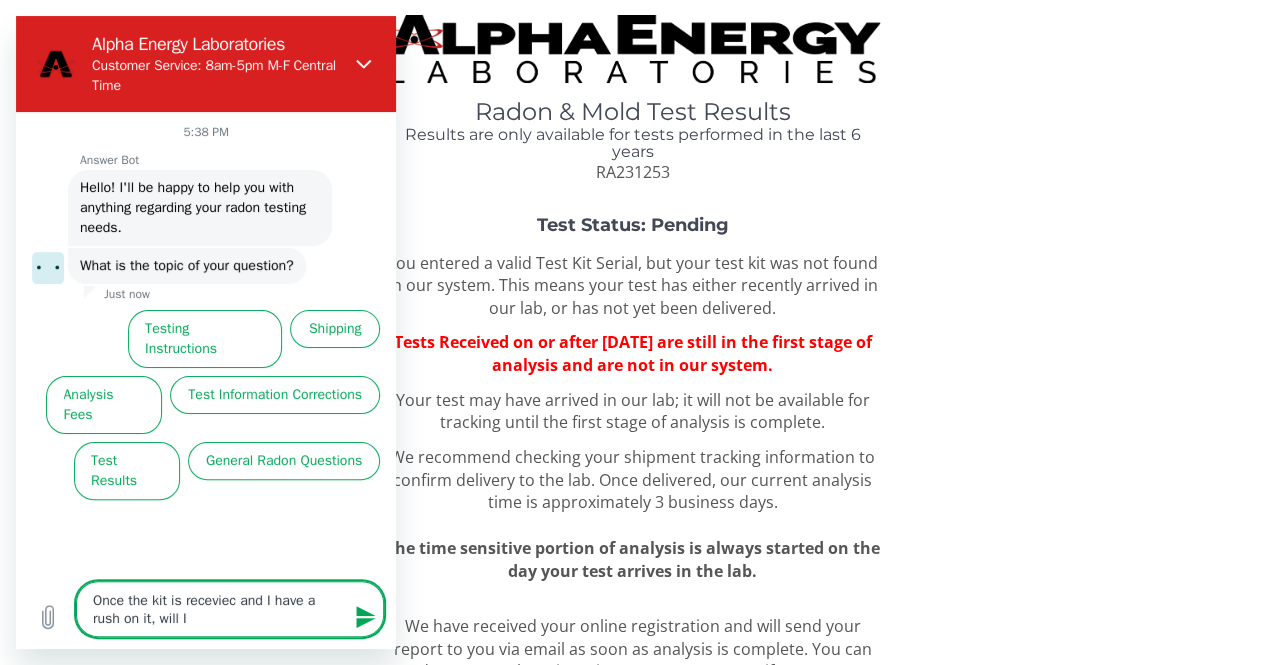 type on "Once the kit is receviec and I have a rush on it, will I" 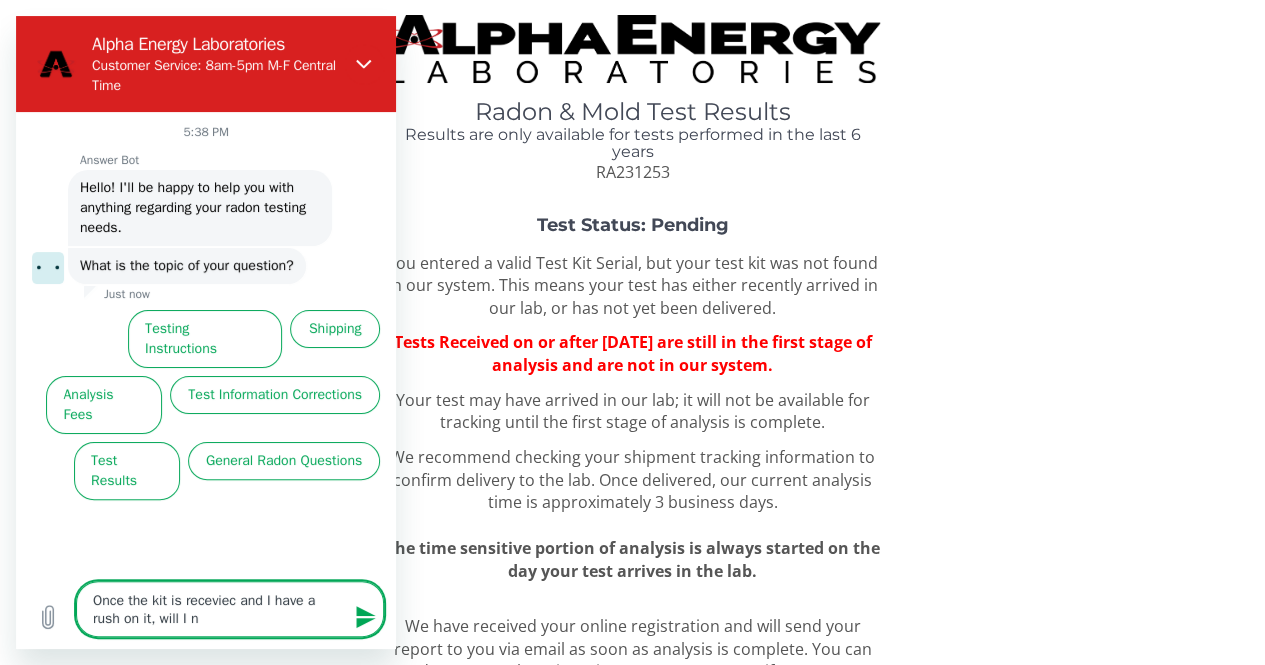 type on "Once the kit is receviec and I have a rush on it, will I ne" 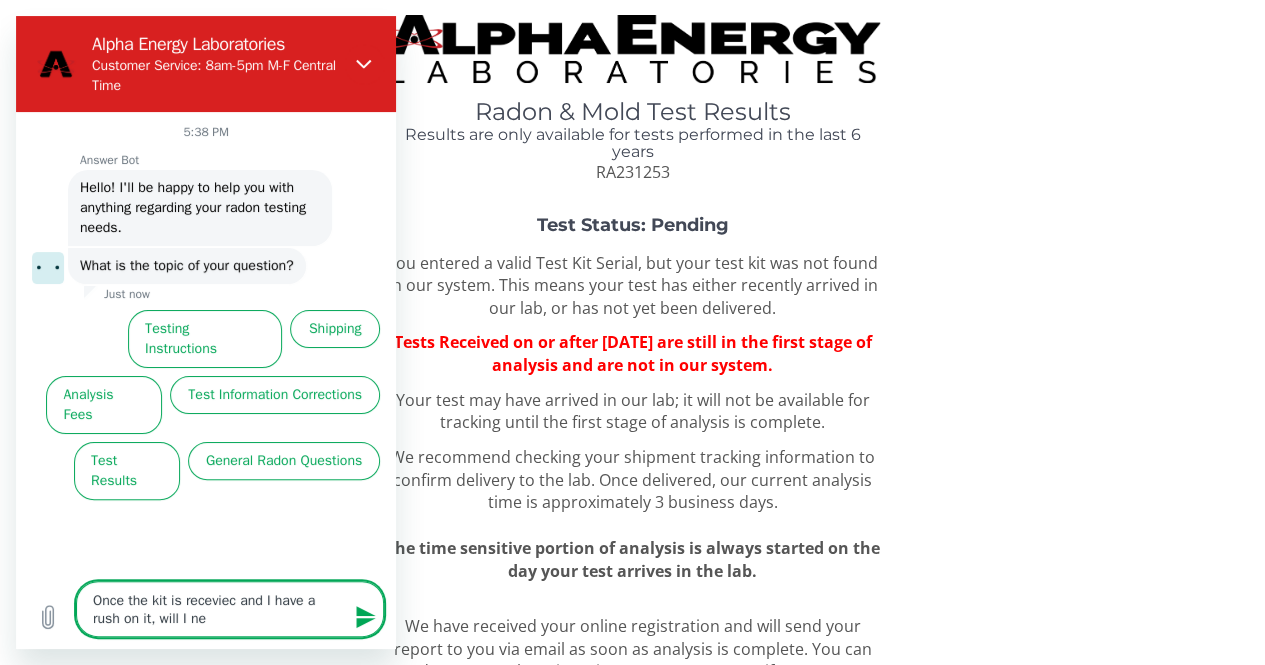 type on "Once the kit is receviec and I have a rush on it, will I ne" 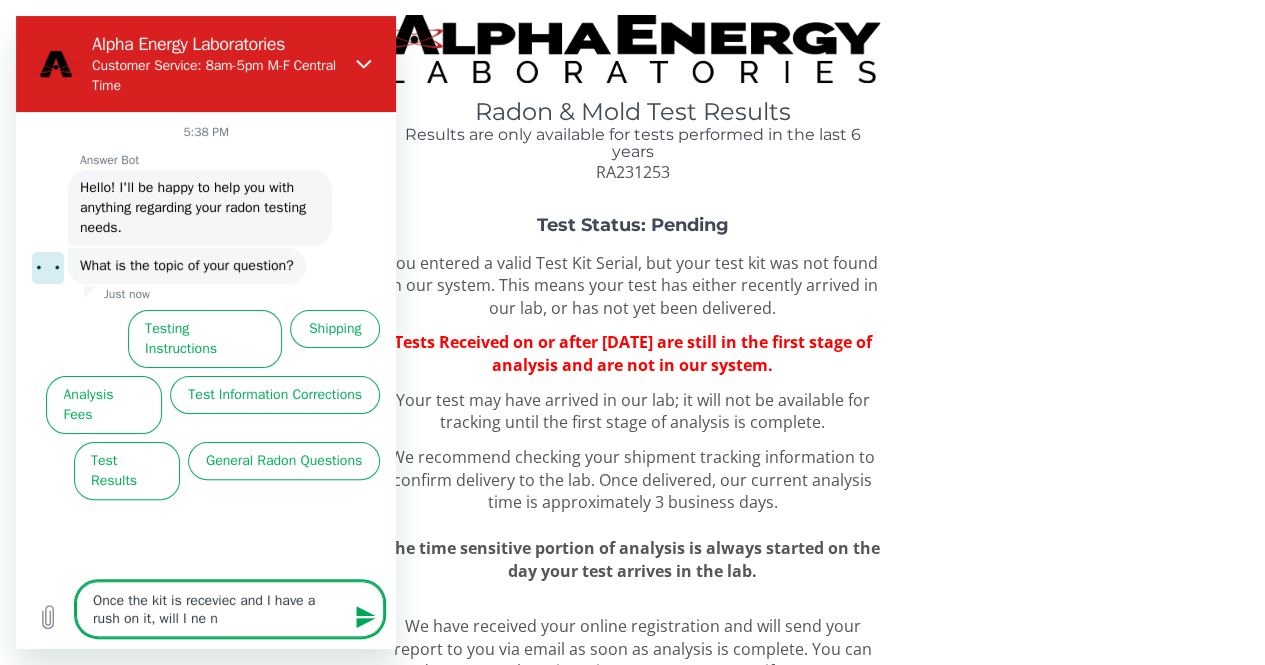 type on "Once the kit is receviec and I have a rush on it, will I ne no" 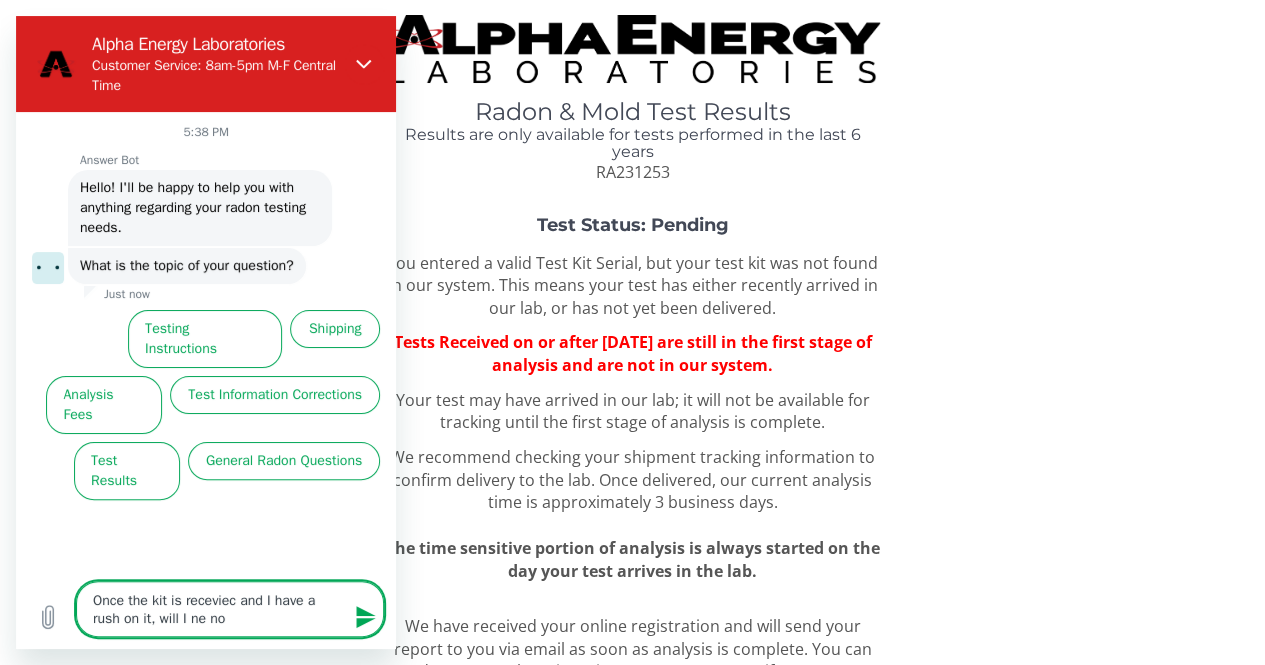 type on "Once the kit is receviec and I have a rush on it, will I ne noy" 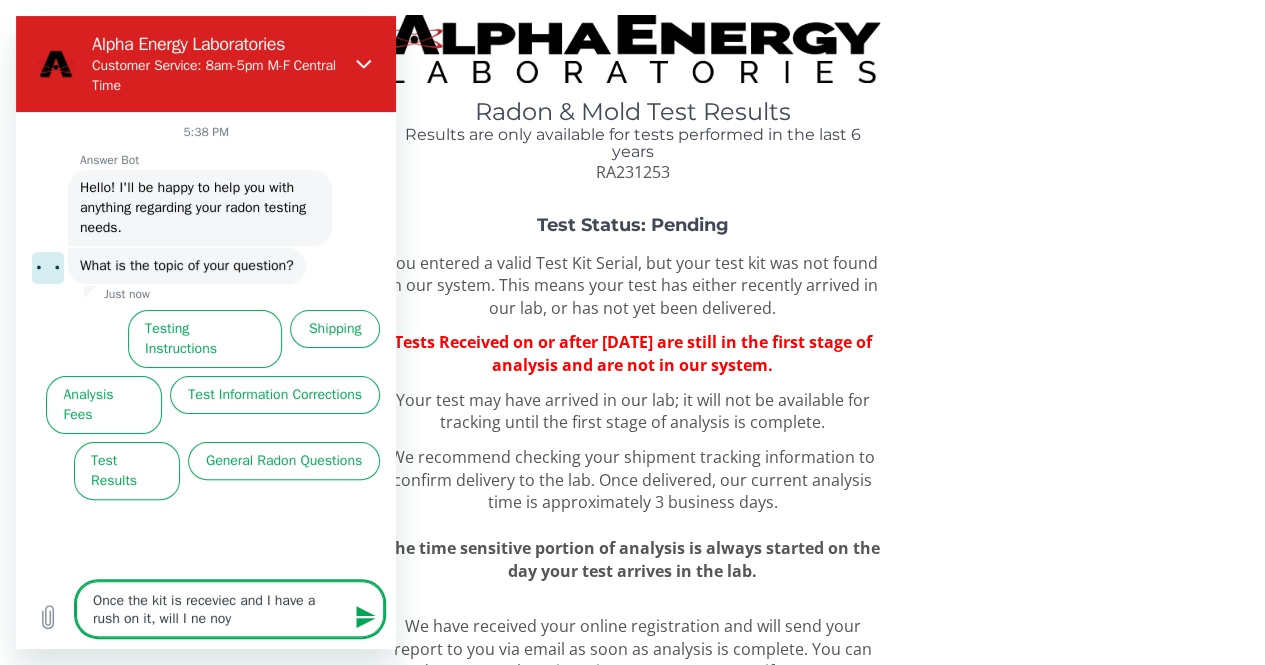 type on "Once the kit is receviec and I have a rush on it, will I ne noyi" 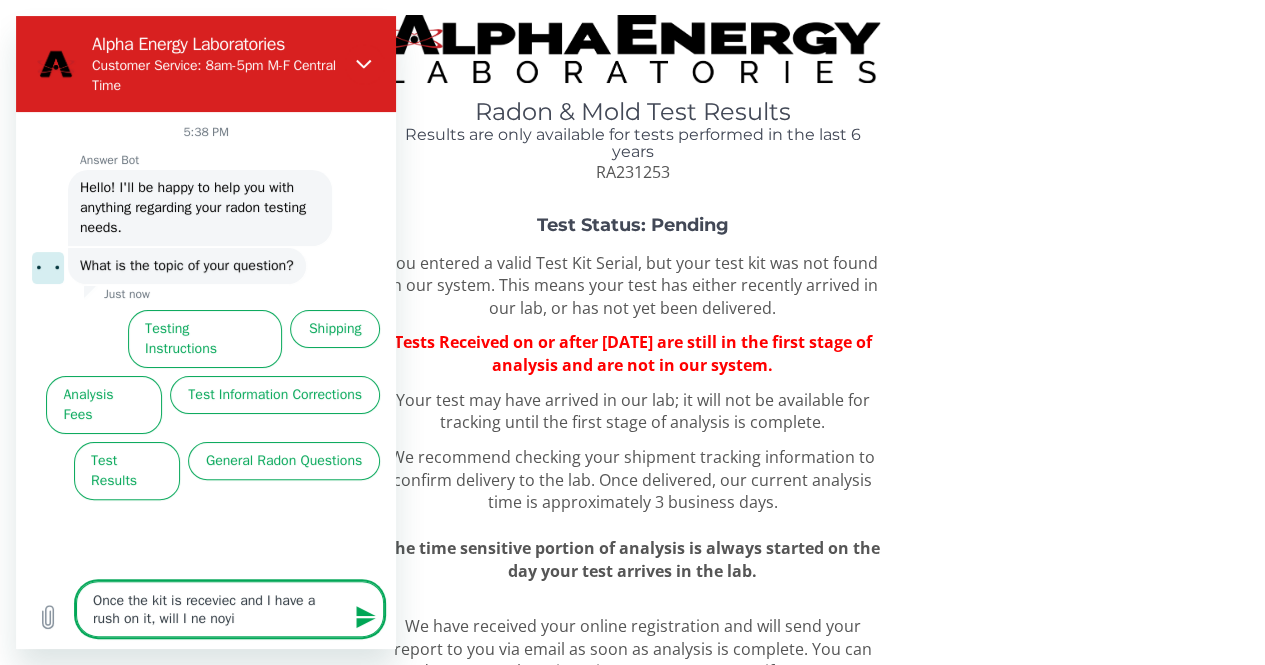 type on "Once the kit is receviec and I have a rush on it, will I ne noy" 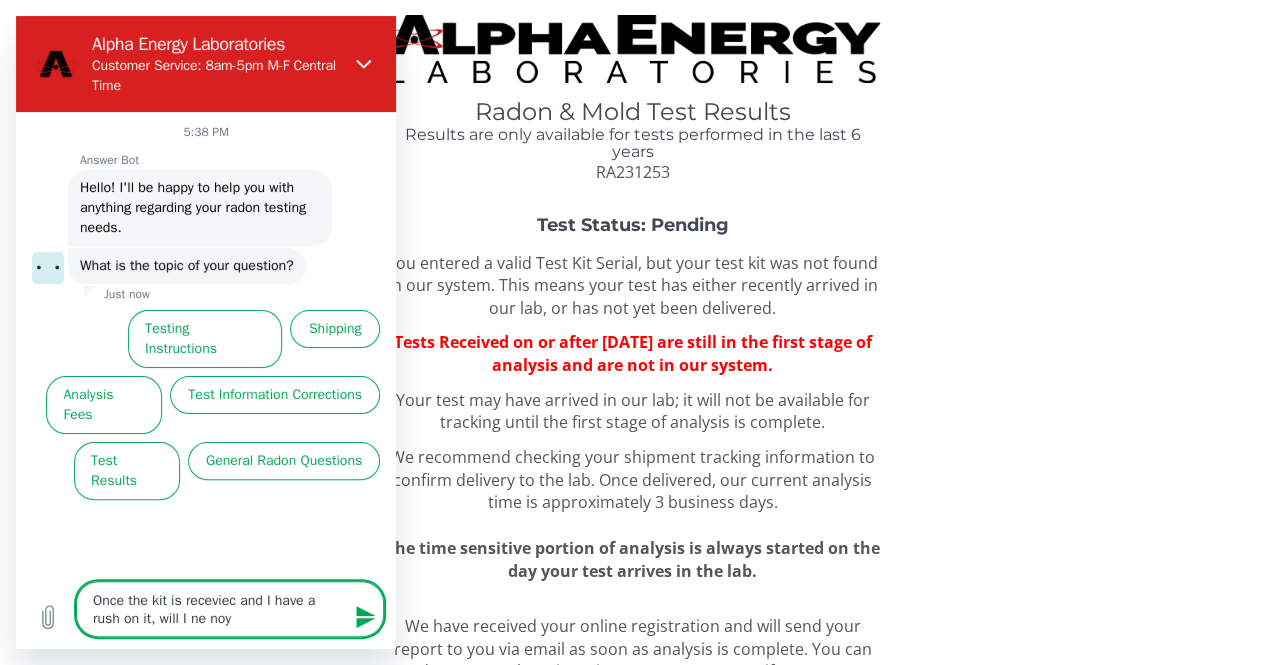 type on "Once the kit is receviec and I have a rush on it, will I ne no" 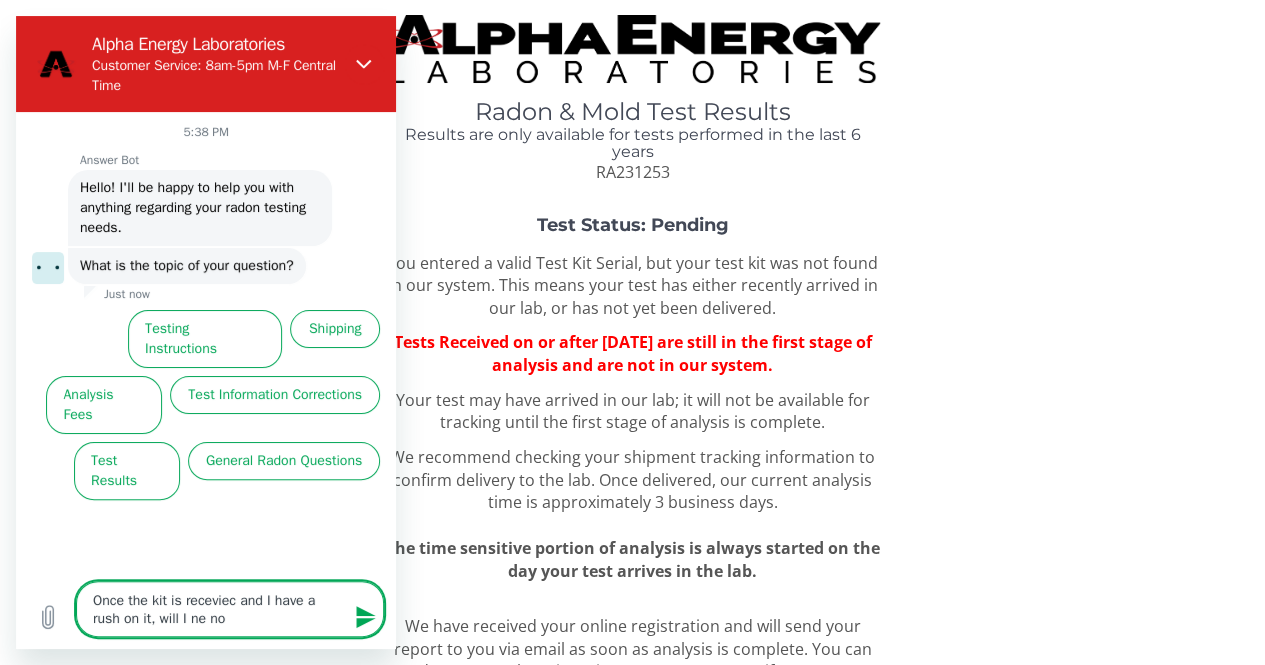 type on "Once the kit is receviec and I have a rush on it, will I ne n" 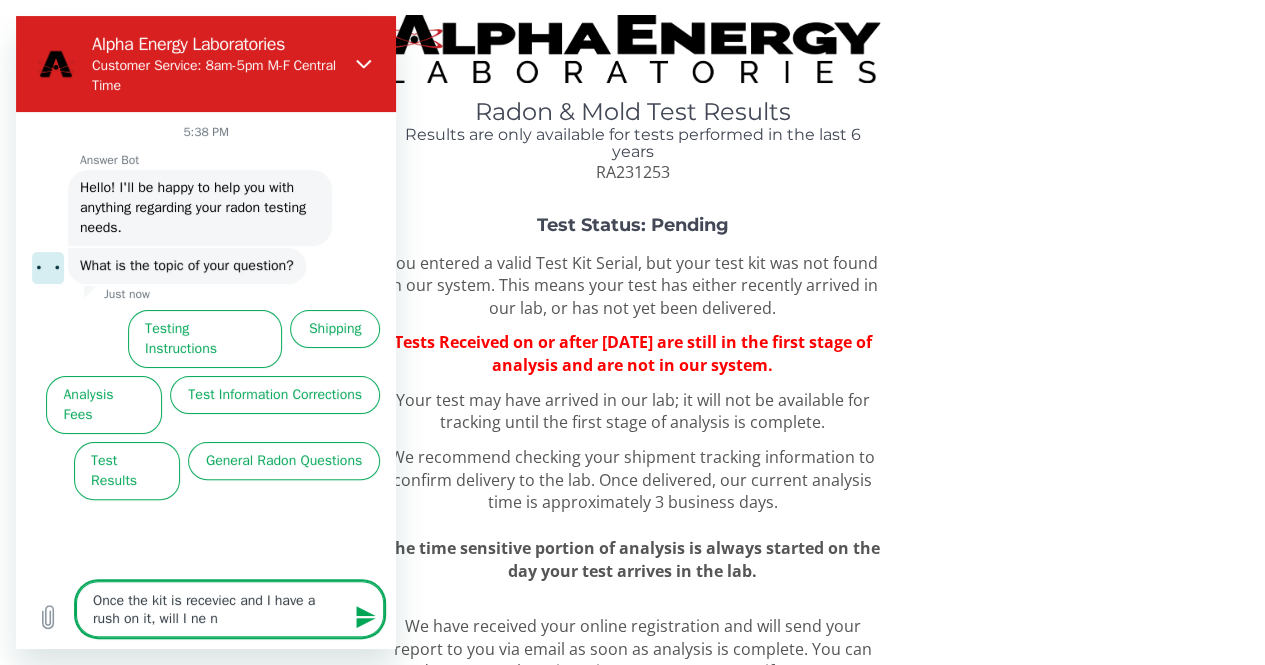 type on "Once the kit is receviec and I have a rush on it, will I ne" 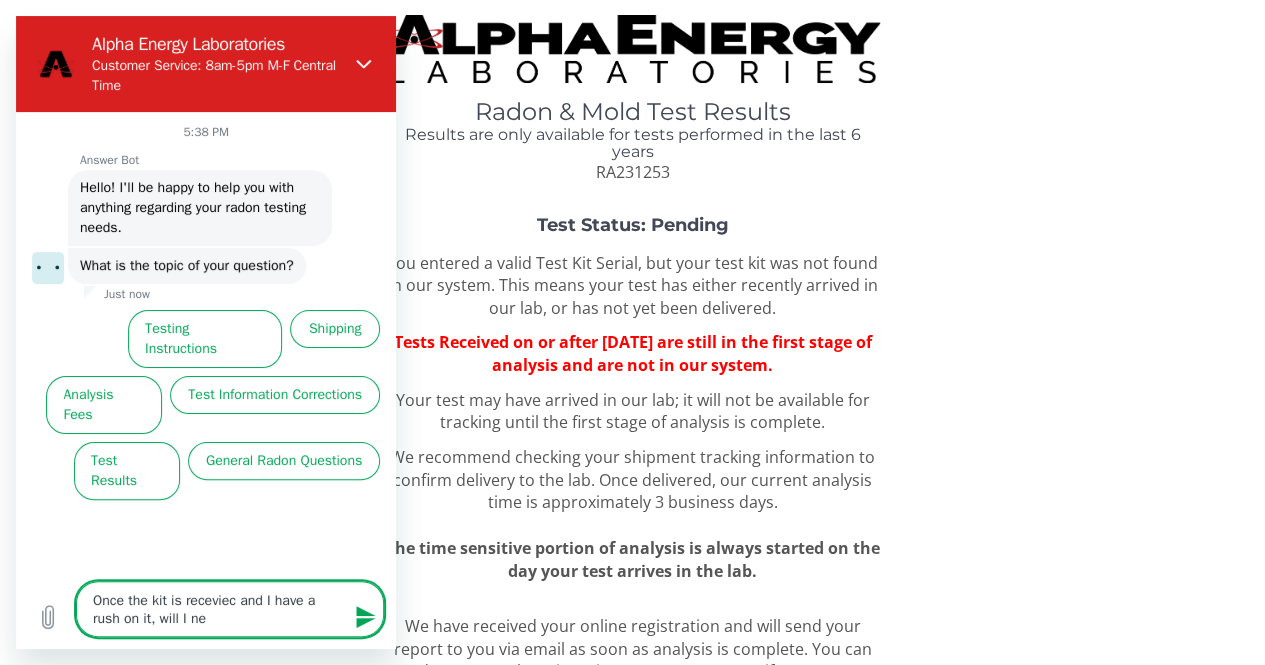 type on "Once the kit is receviec and I have a rush on it, will I ne" 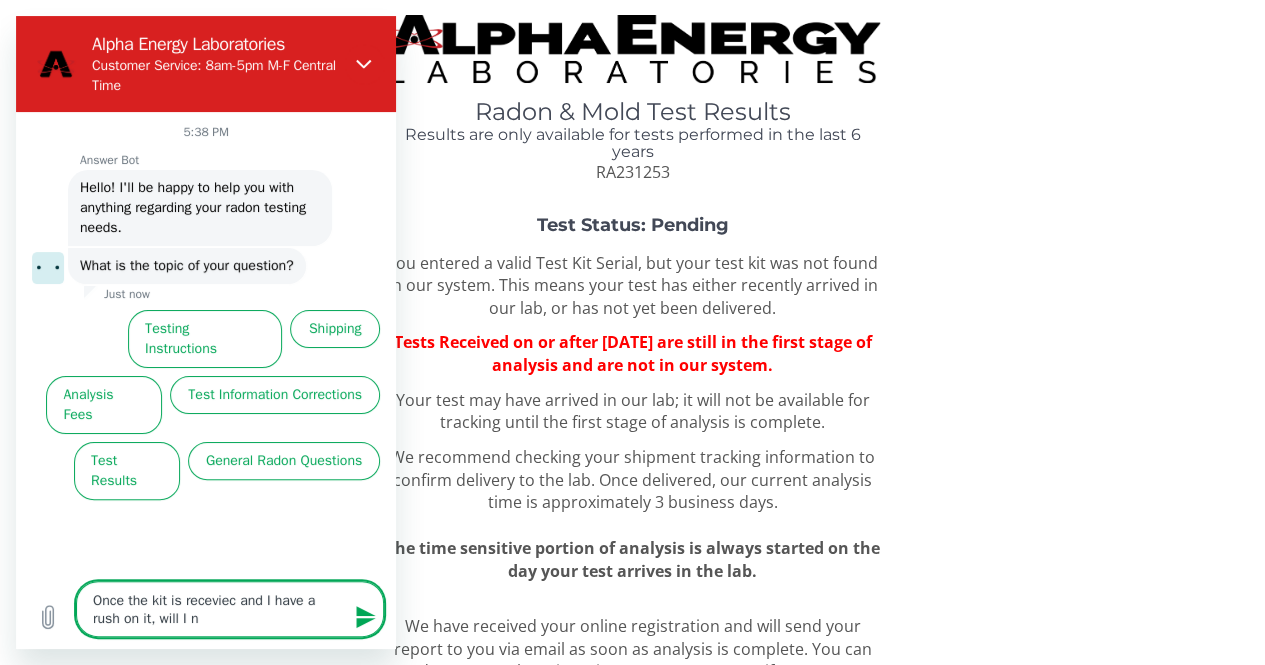 type on "Once the kit is receviec and I have a rush on it, will I" 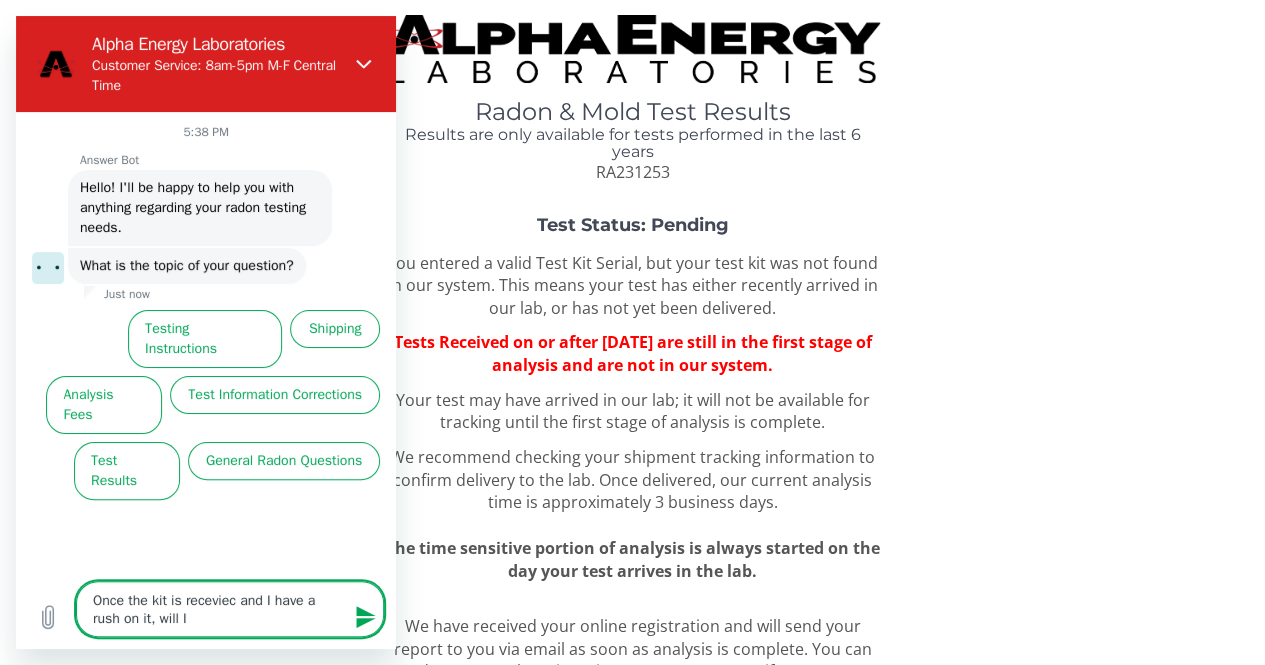 type on "Once the kit is receviec and I have a rush on it, will I b" 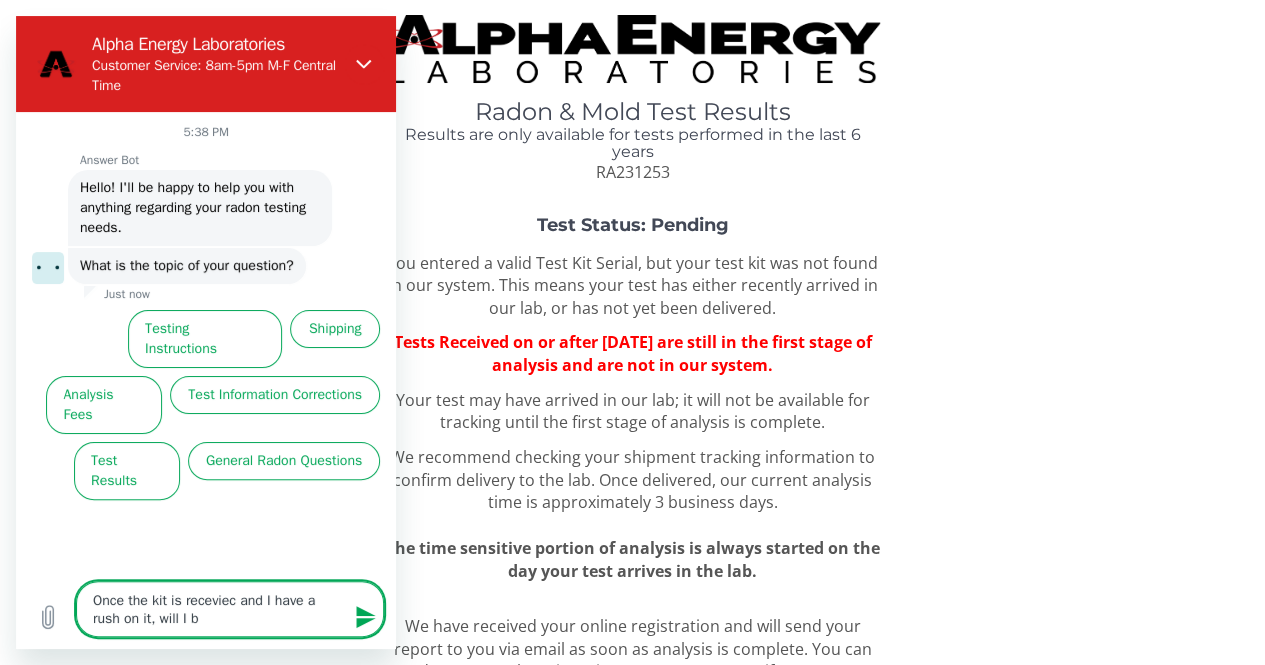 type on "Once the kit is receviec and I have a rush on it, will I be" 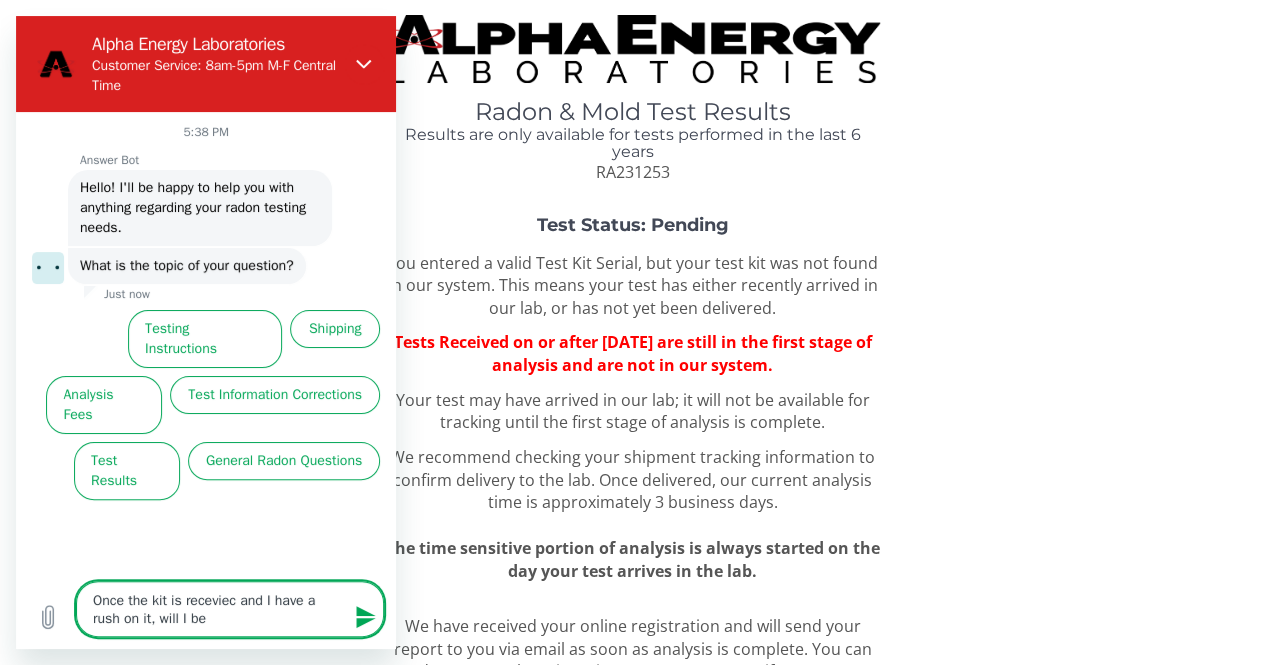 type on "Once the kit is receviec and I have a rush on it, will I be" 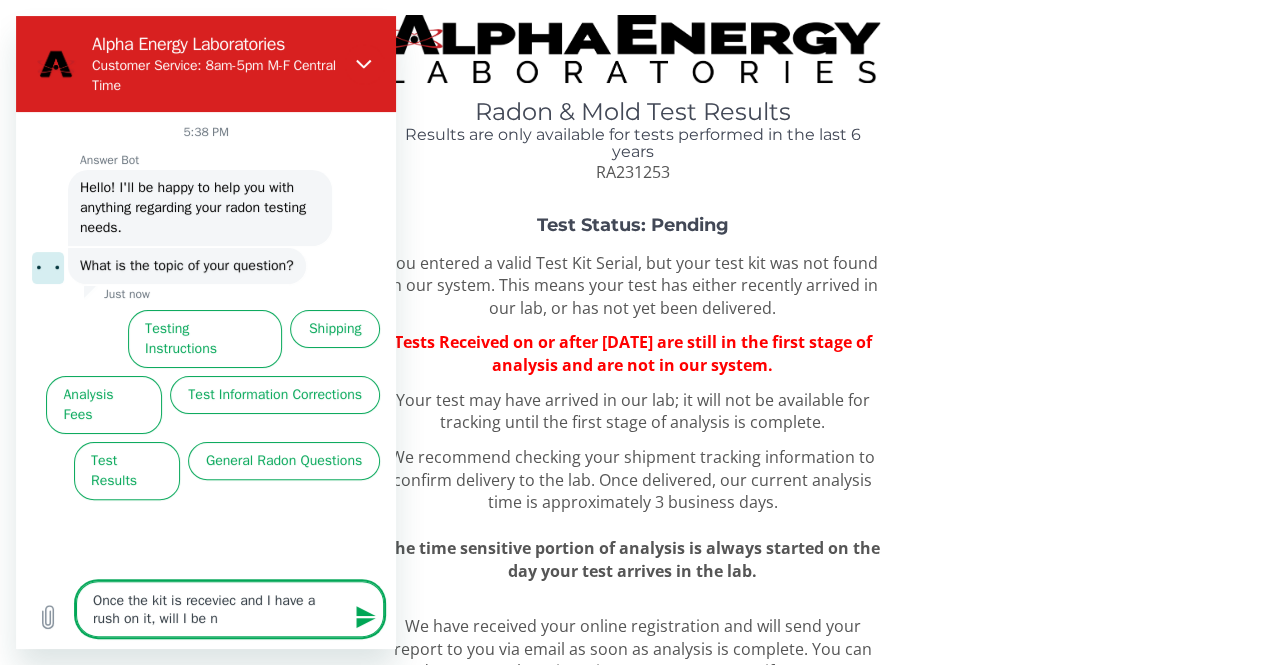 type on "Once the kit is receviec and I have a rush on it, will I be no" 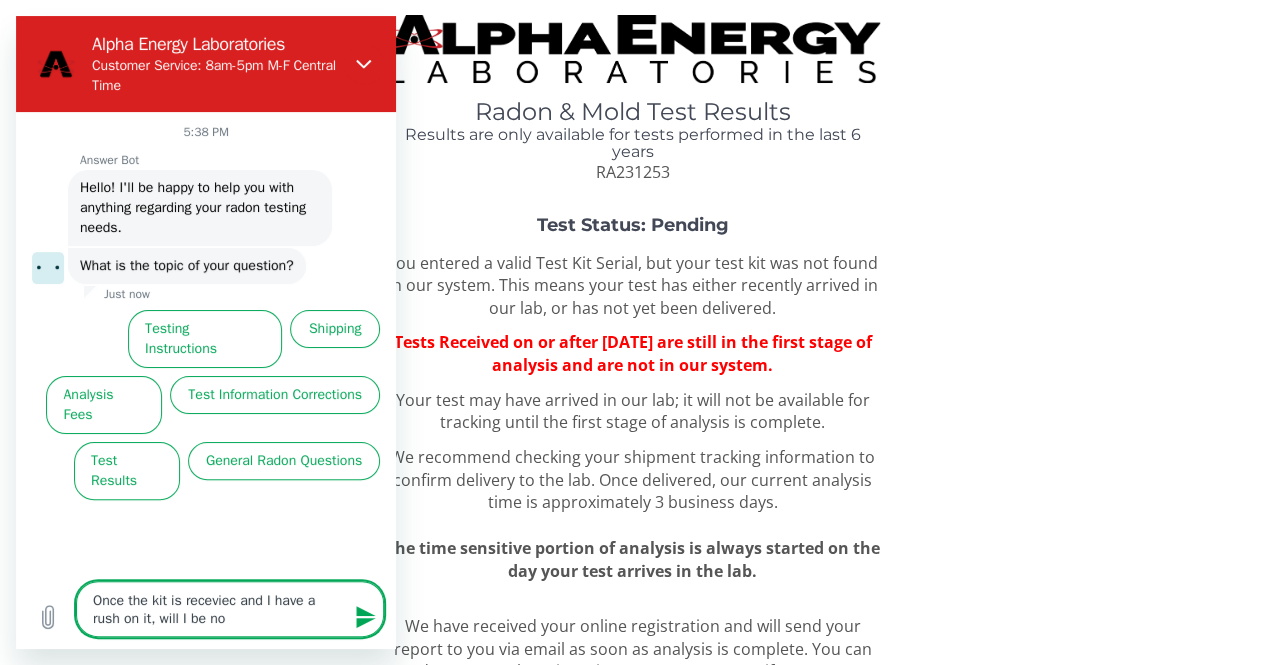 type on "Once the kit is receviec and I have a rush on it, will I be not" 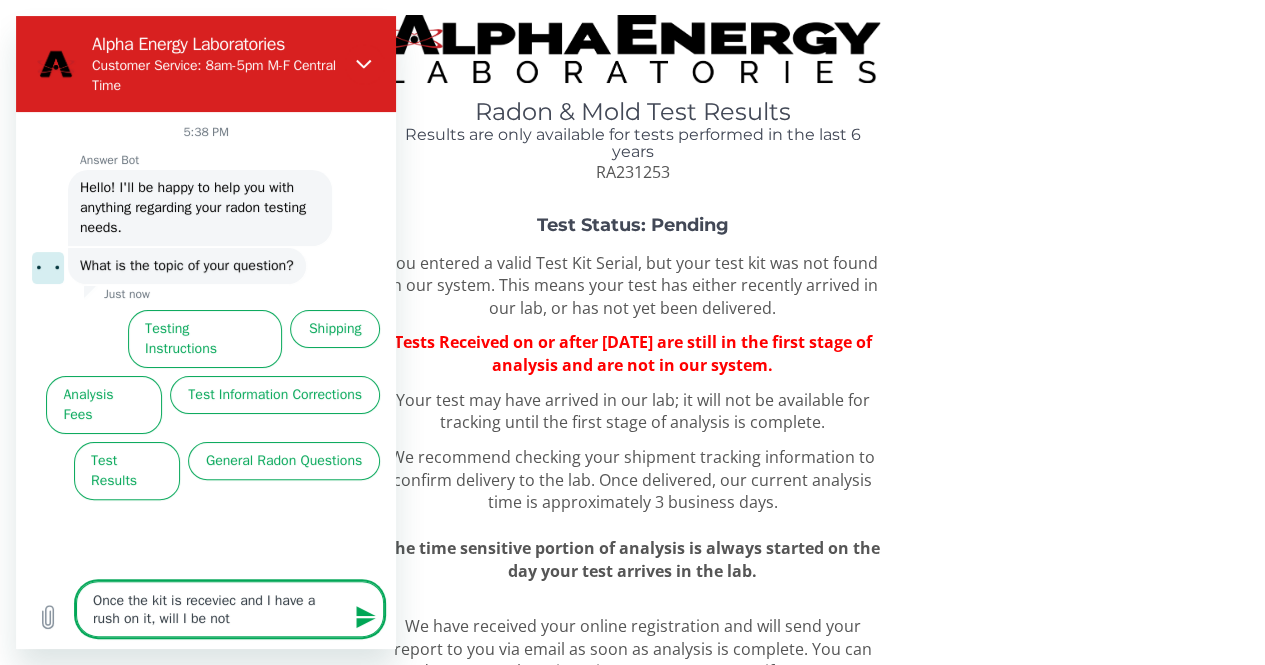 type on "Once the kit is receviec and I have a rush on it, will I be noti" 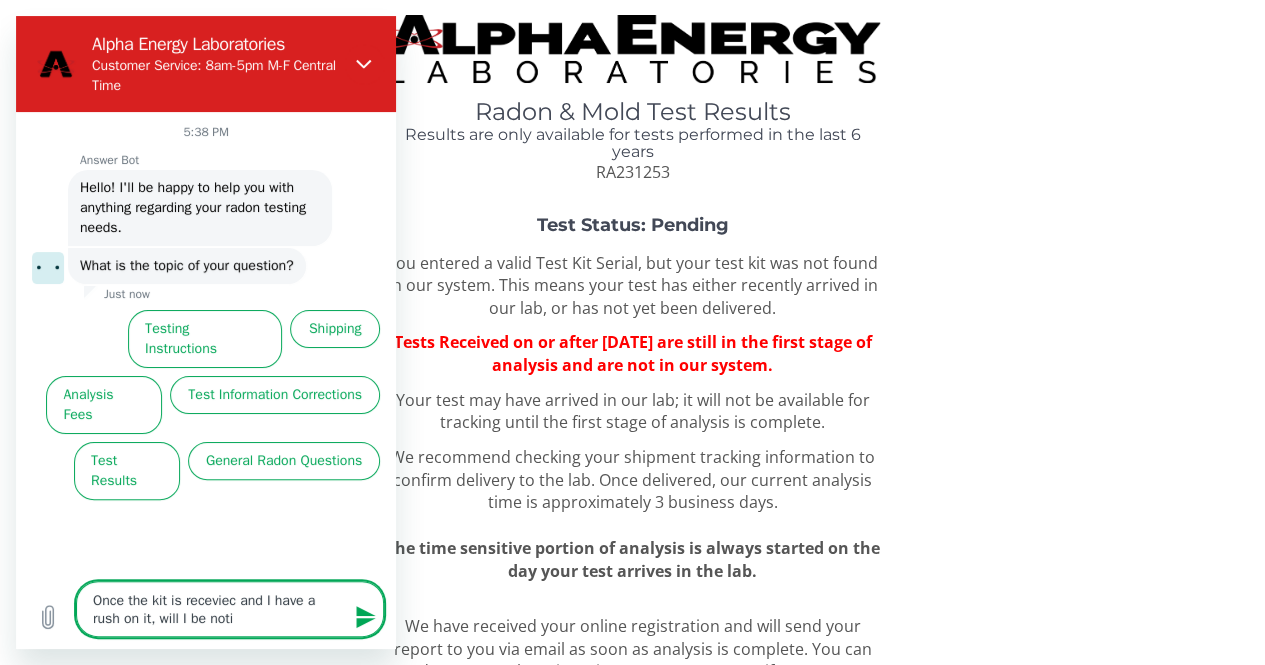 type on "Once the kit is receviec and I have a rush on it, will I be notif" 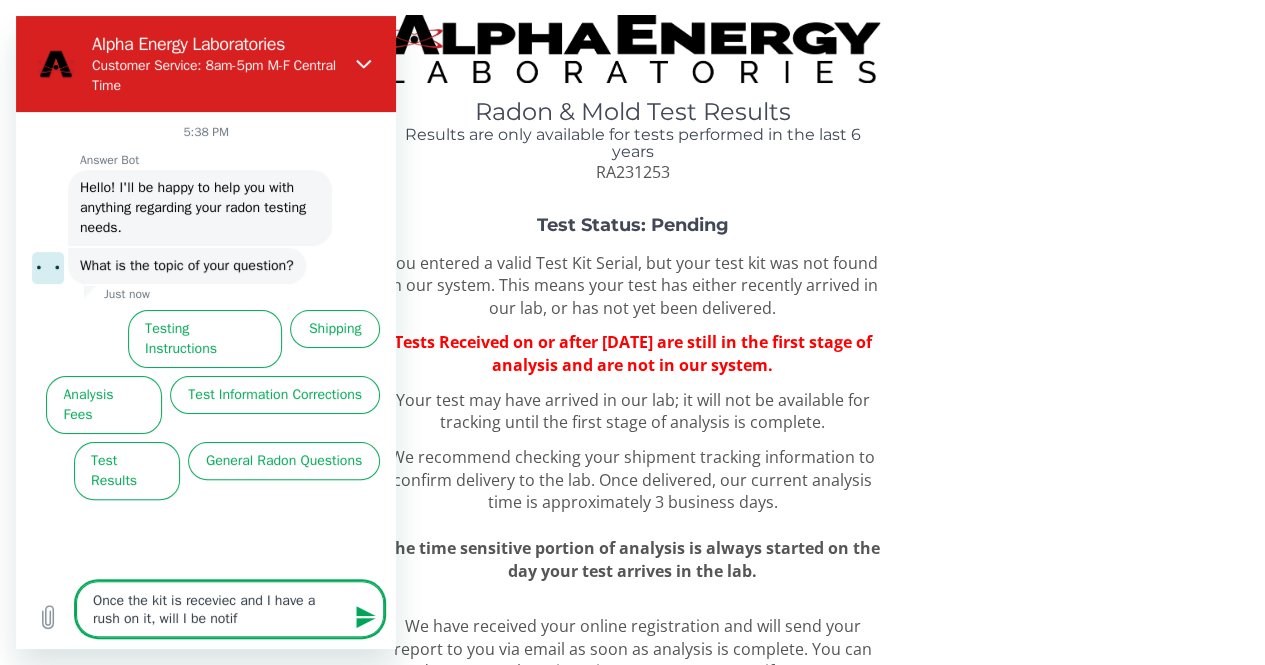 type on "Once the kit is receviec and I have a rush on it, will I be notifi" 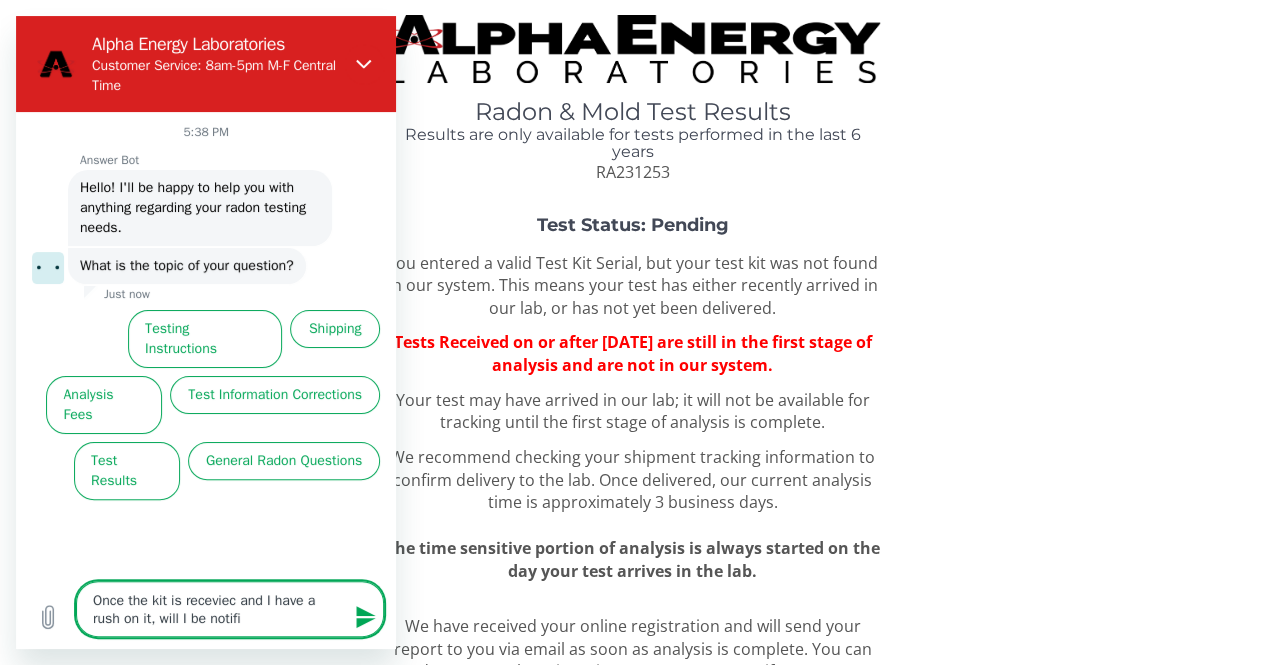 type on "Once the kit is receviec and I have a rush on it, will I be notifie" 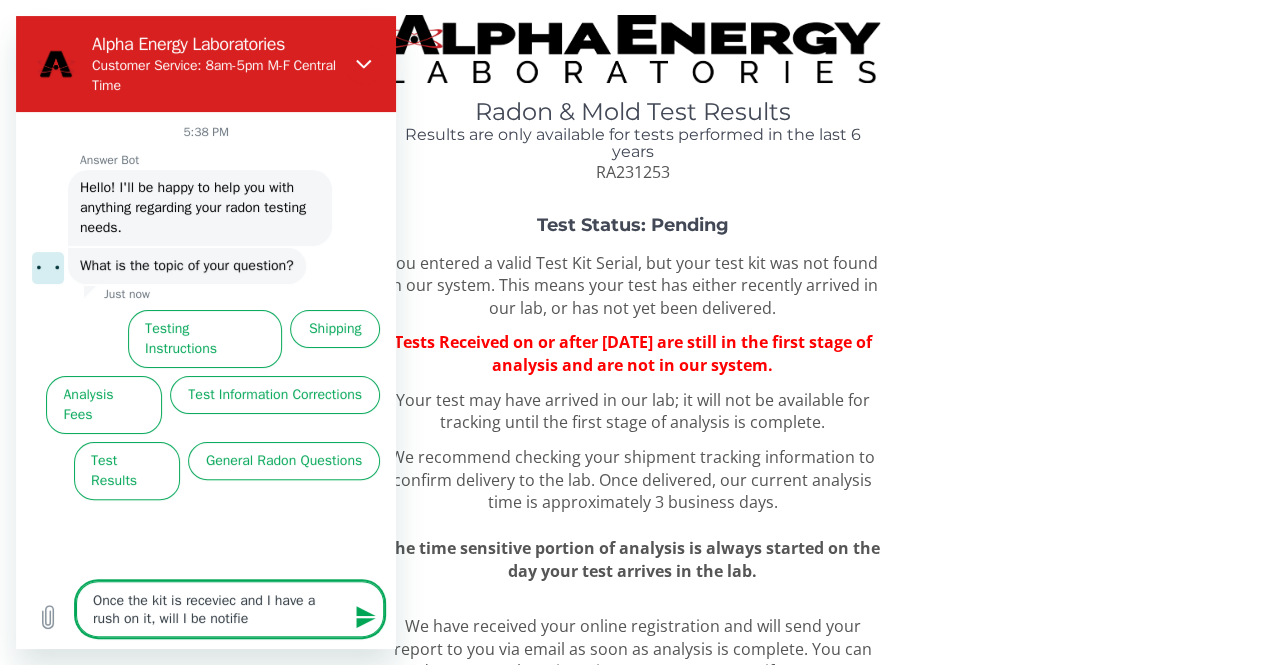 type on "Once the kit is receviec and I have a rush on it, will I be notified" 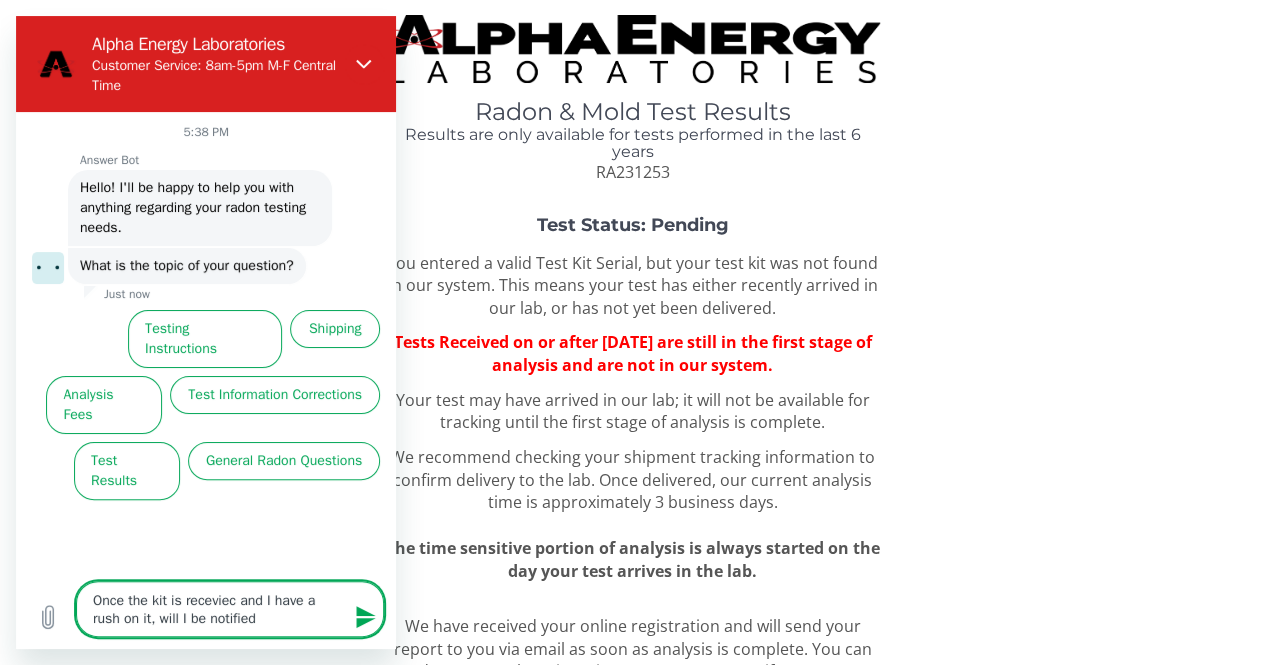 type on "Once the kit is receviec and I have a rush on it, will I be notified?" 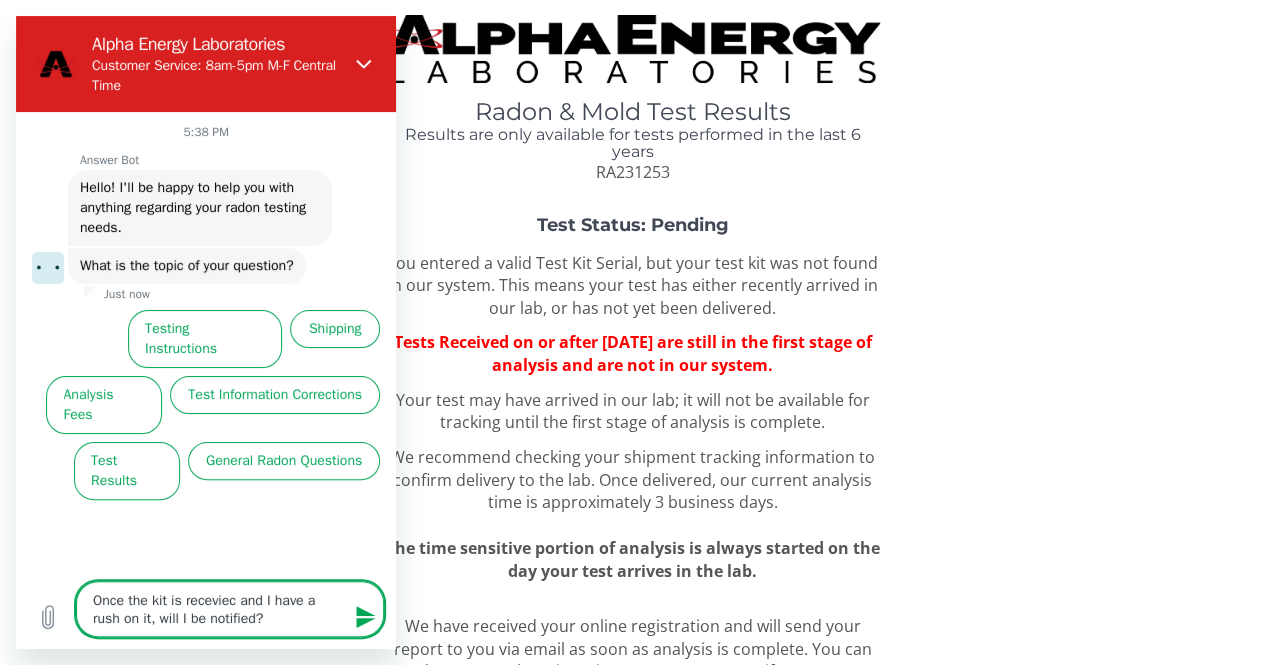 type on "Once the kit is receviec and I have a rush on it, will I be notified?" 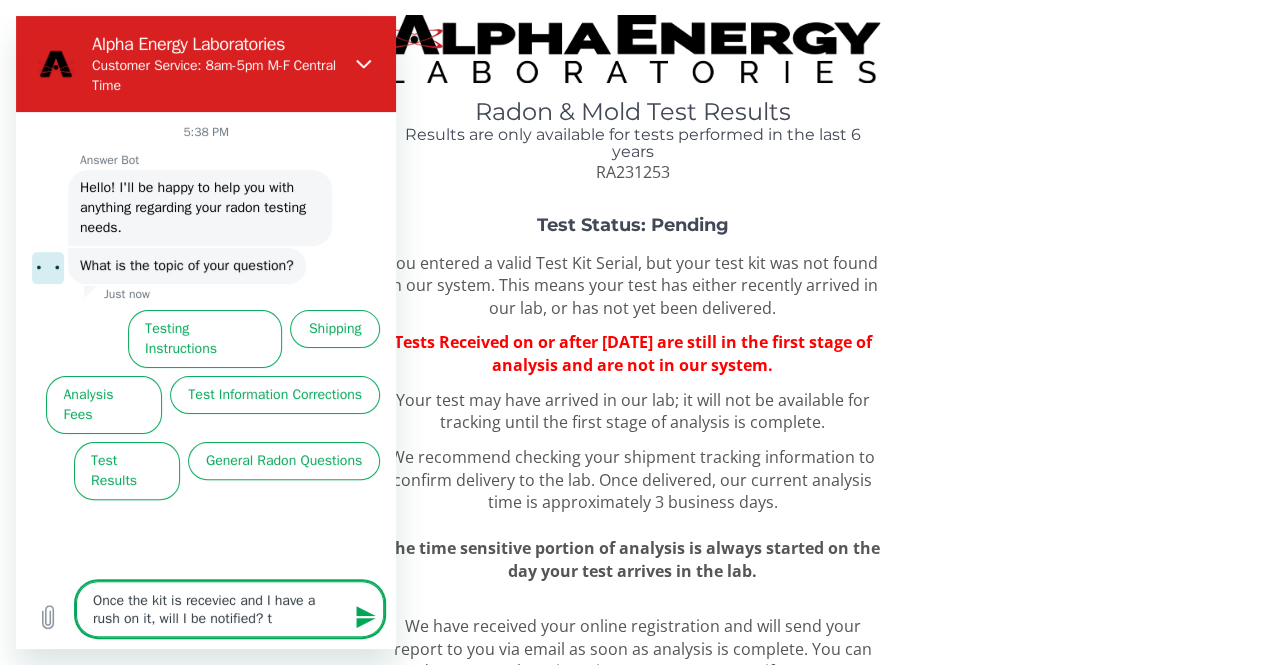 type on "Once the kit is receviec and I have a rush on it, will I be notified? th" 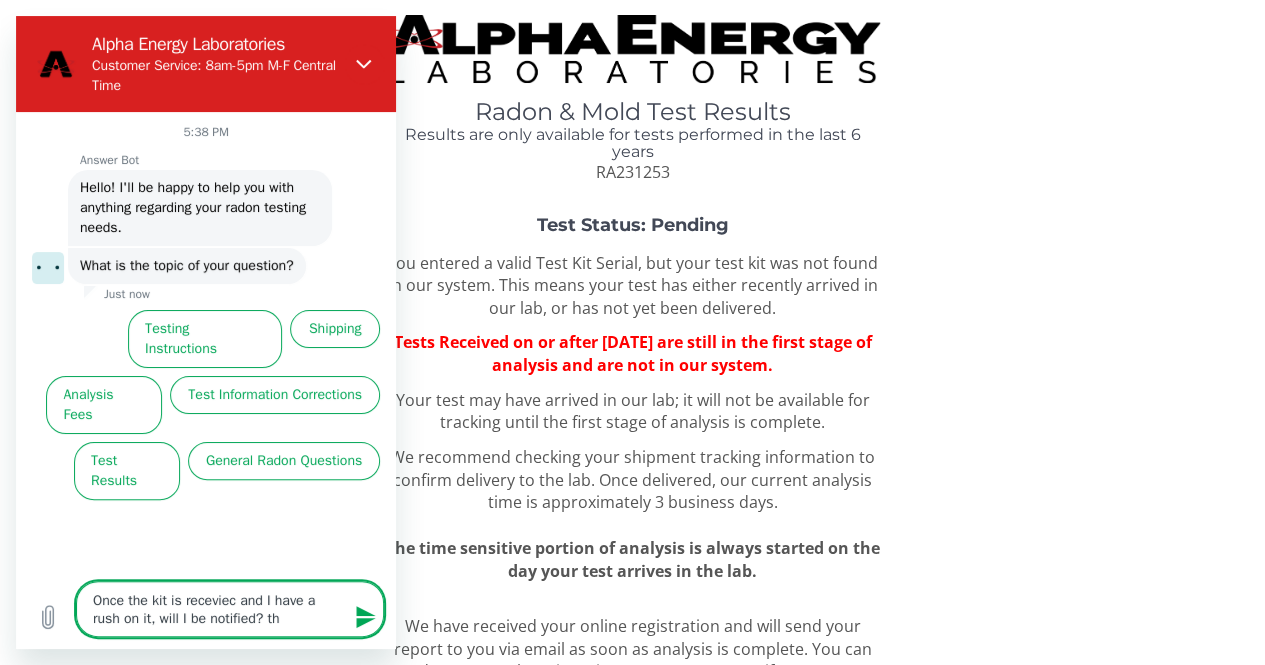 type on "Once the kit is receviec and I have a rush on it, will I be notified? tha" 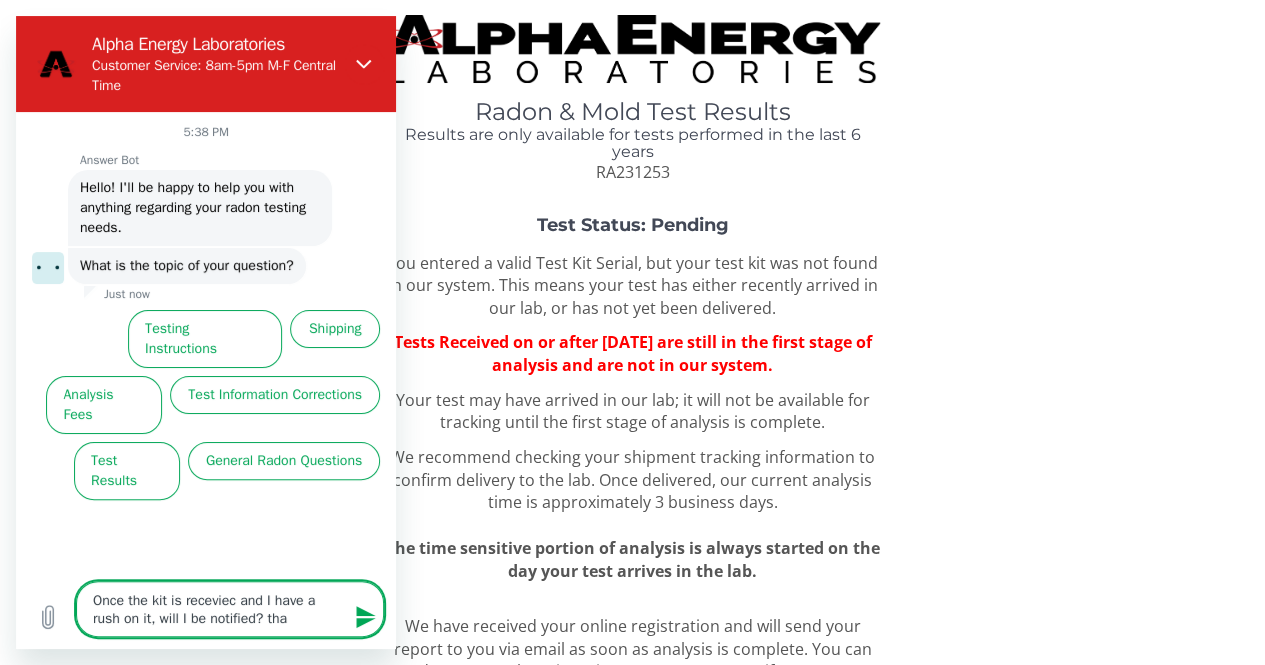 type on "Once the kit is receviec and I have a rush on it, will I be notified? than" 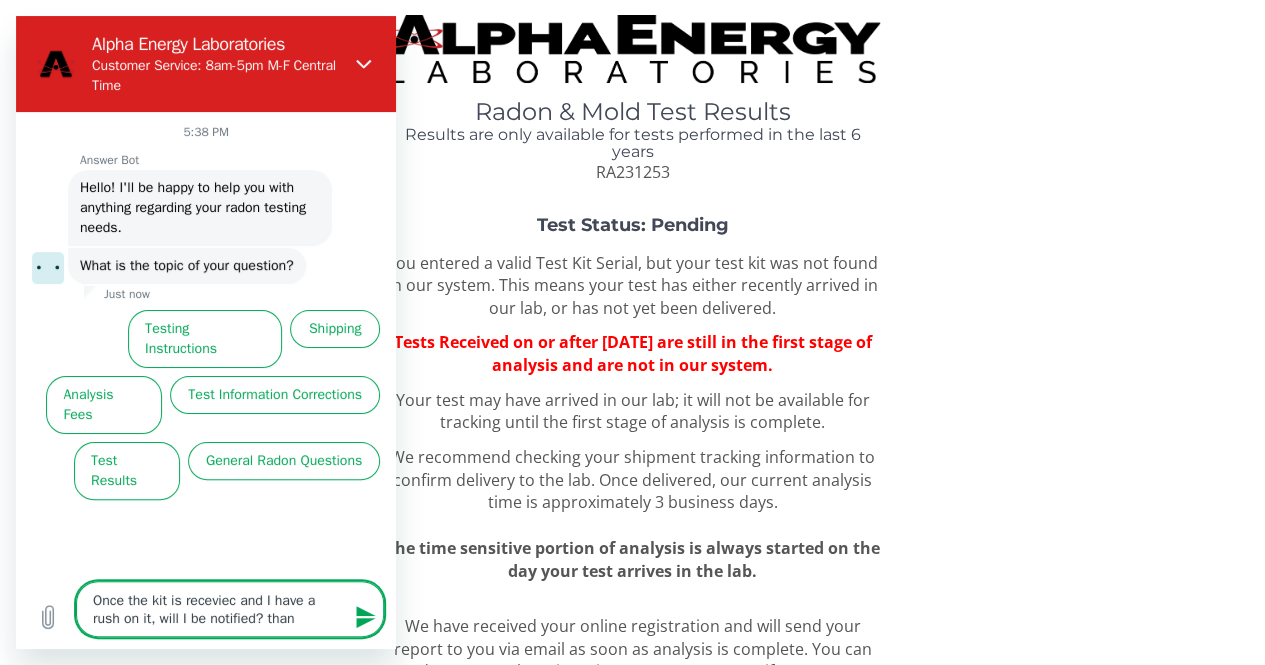 type on "Once the kit is receviec and I have a rush on it, will I be notified? thank" 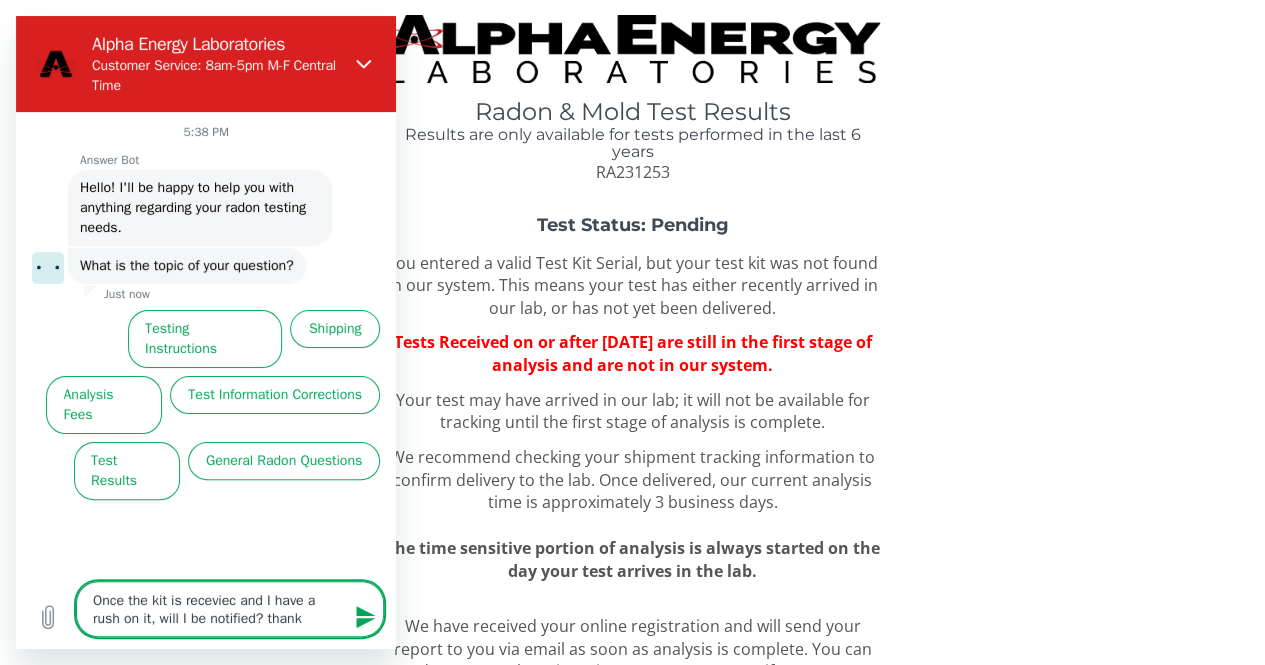 type on "Once the kit is receviec and I have a rush on it, will I be notified? thanks" 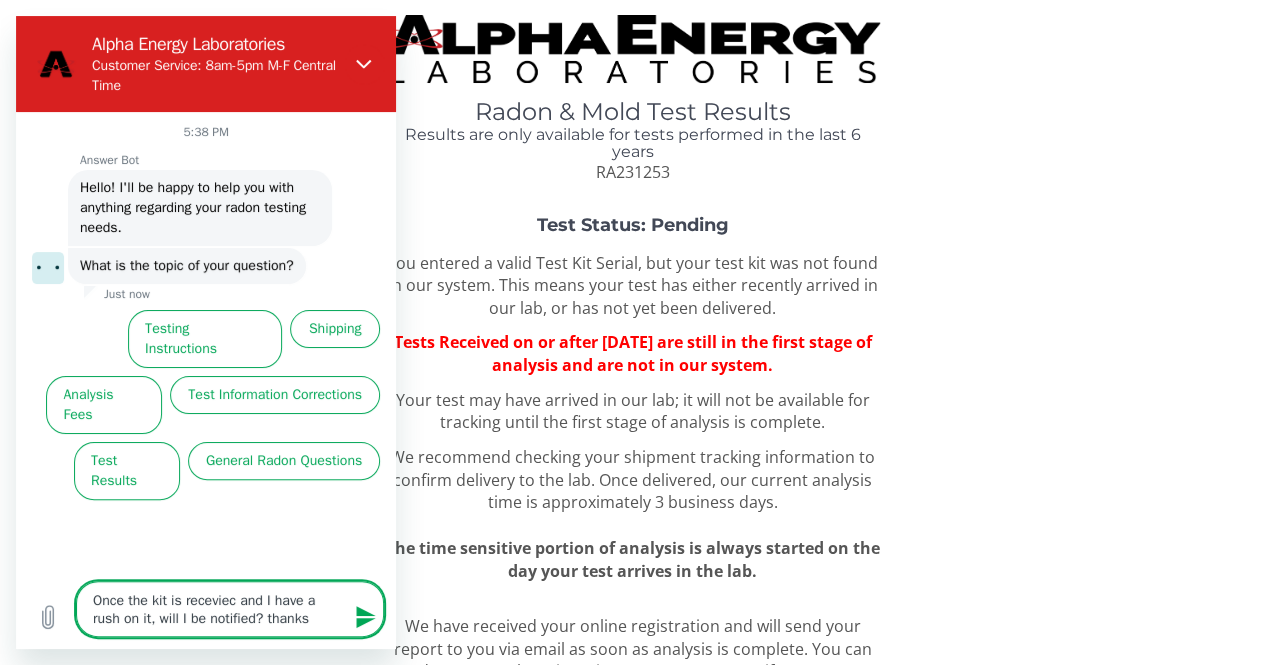 click on "Once the kit is receviec and I have a rush on it, will I be notified? thanks" at bounding box center (230, 609) 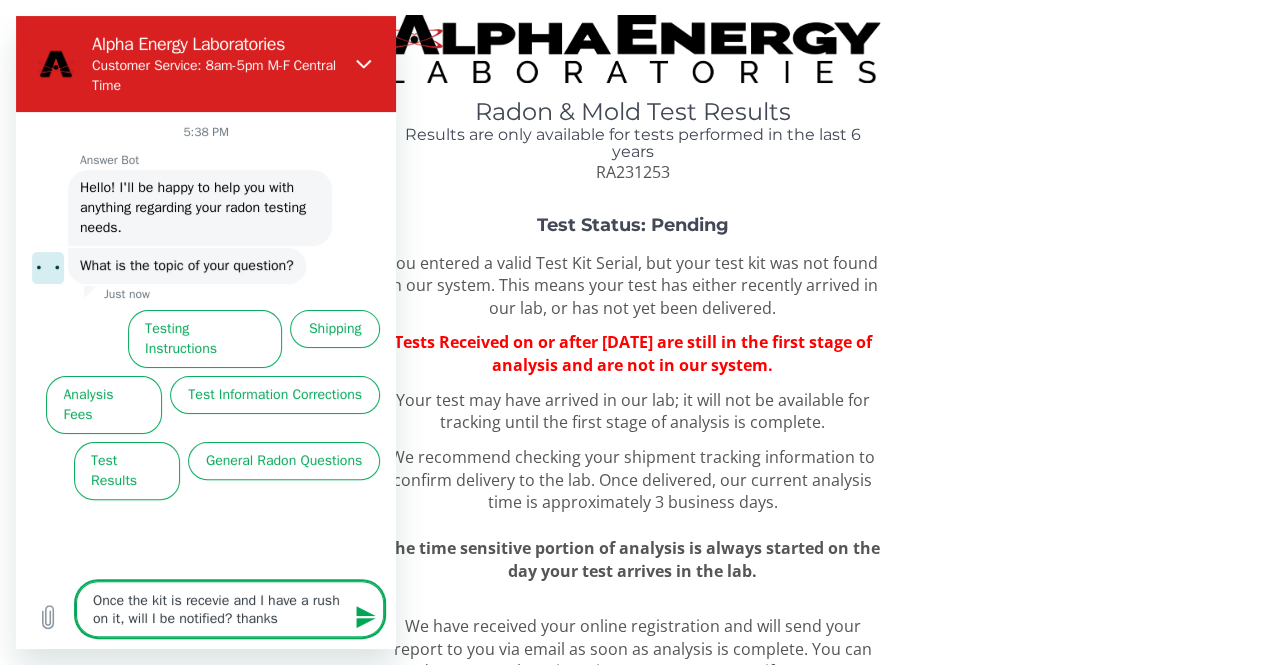 type on "Once the kit is recevi and I have a rush on it, will I be notified? thanks" 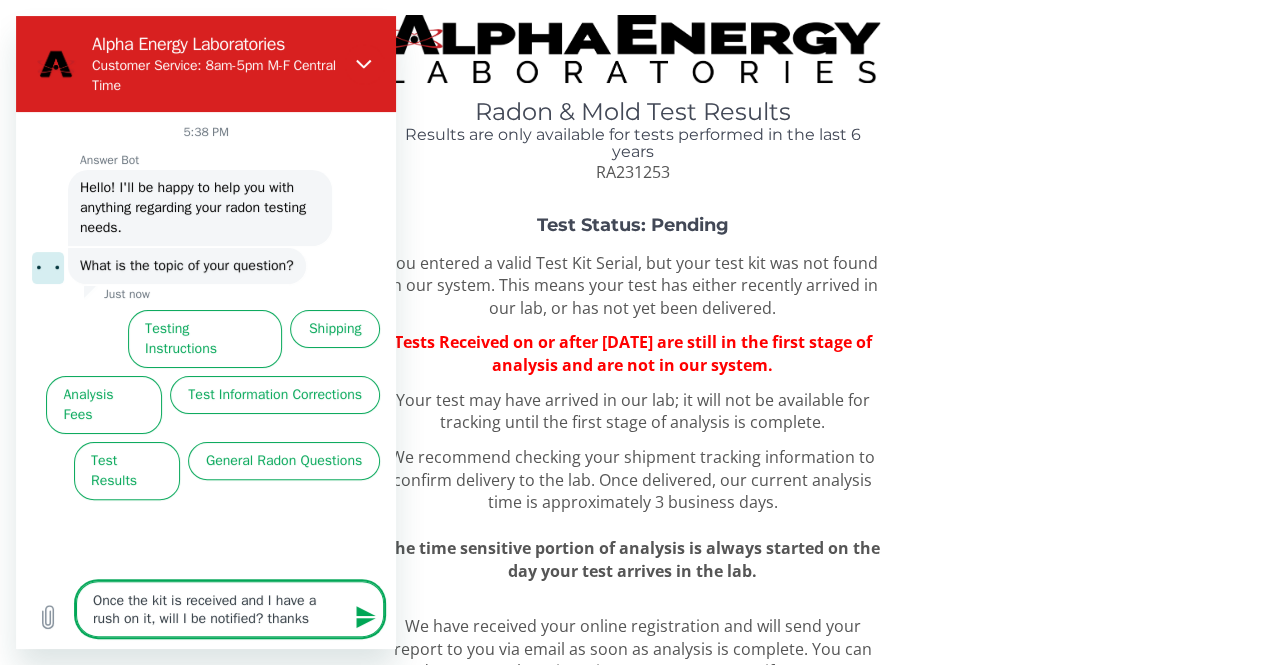 click 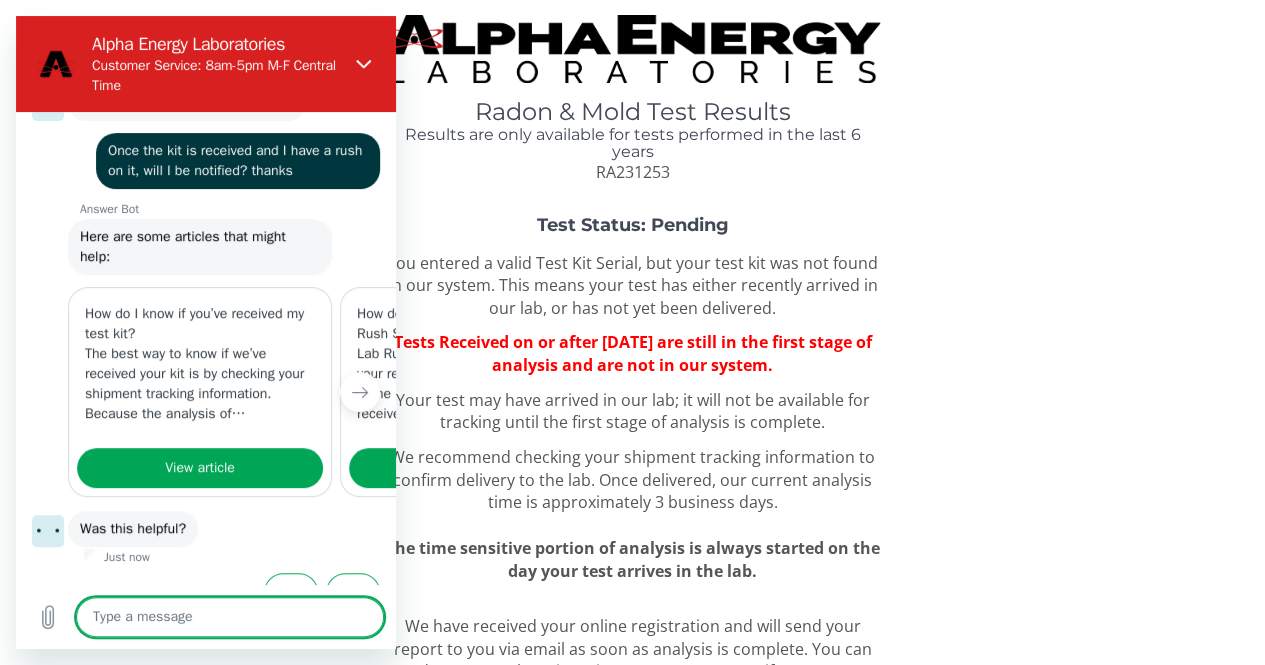 scroll, scrollTop: 212, scrollLeft: 0, axis: vertical 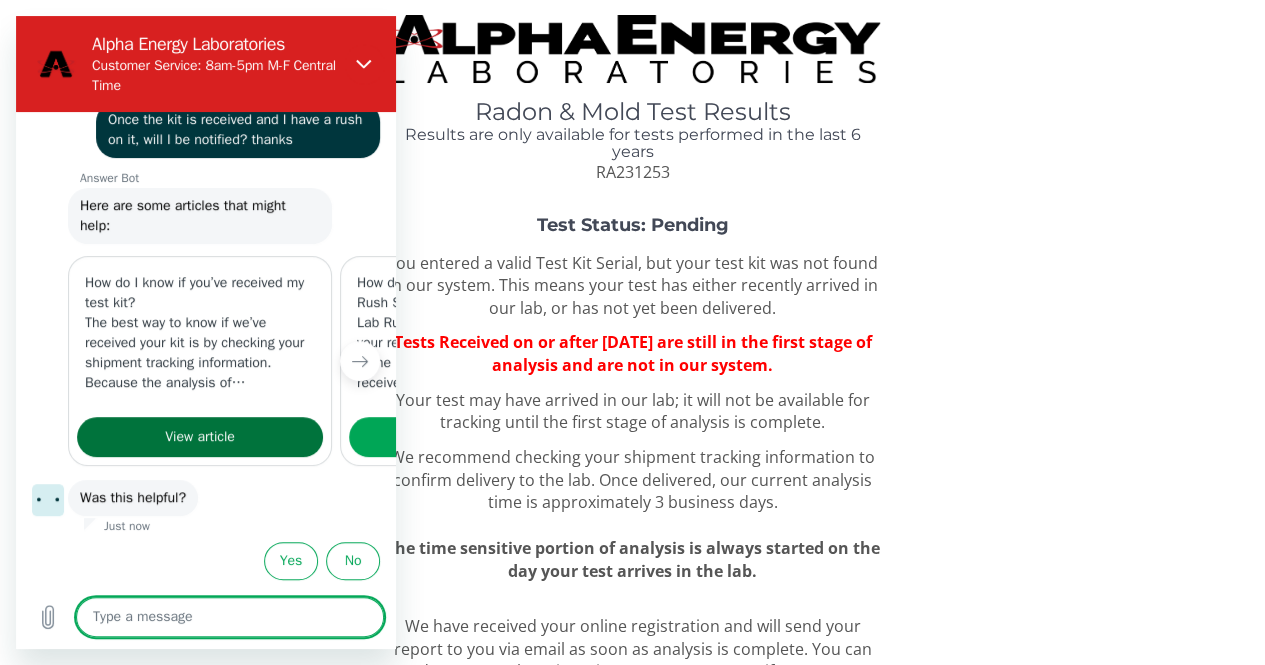 click on "View article" at bounding box center (200, 437) 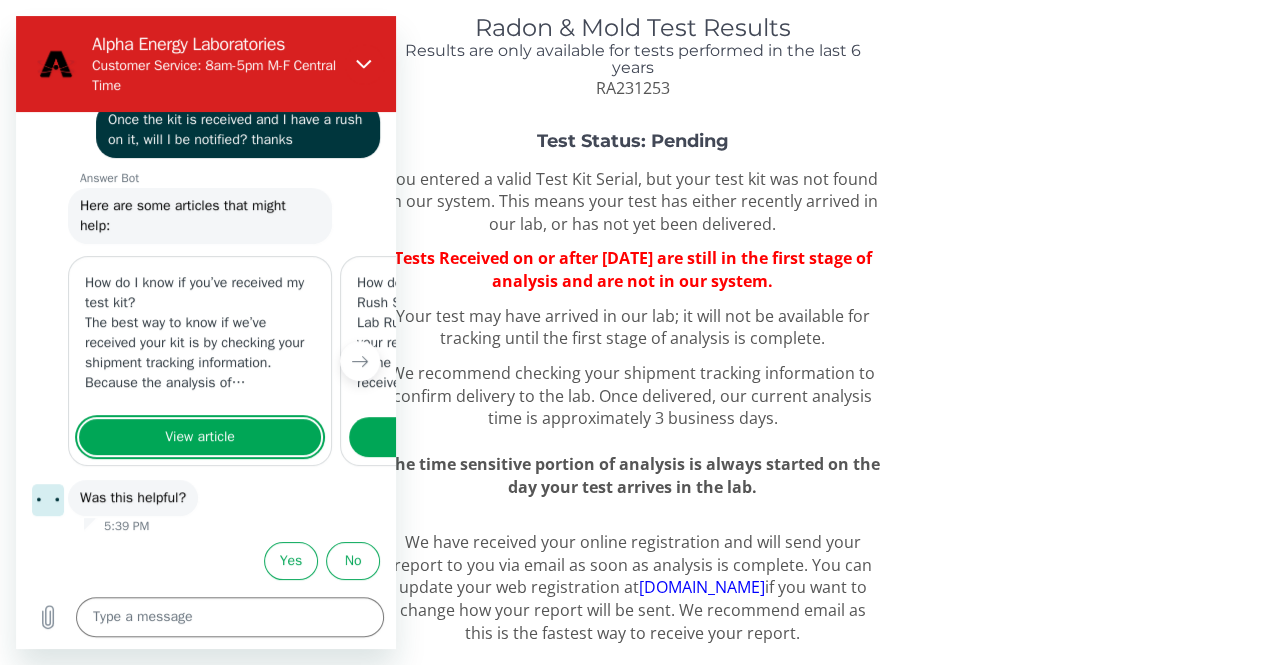 scroll, scrollTop: 126, scrollLeft: 0, axis: vertical 